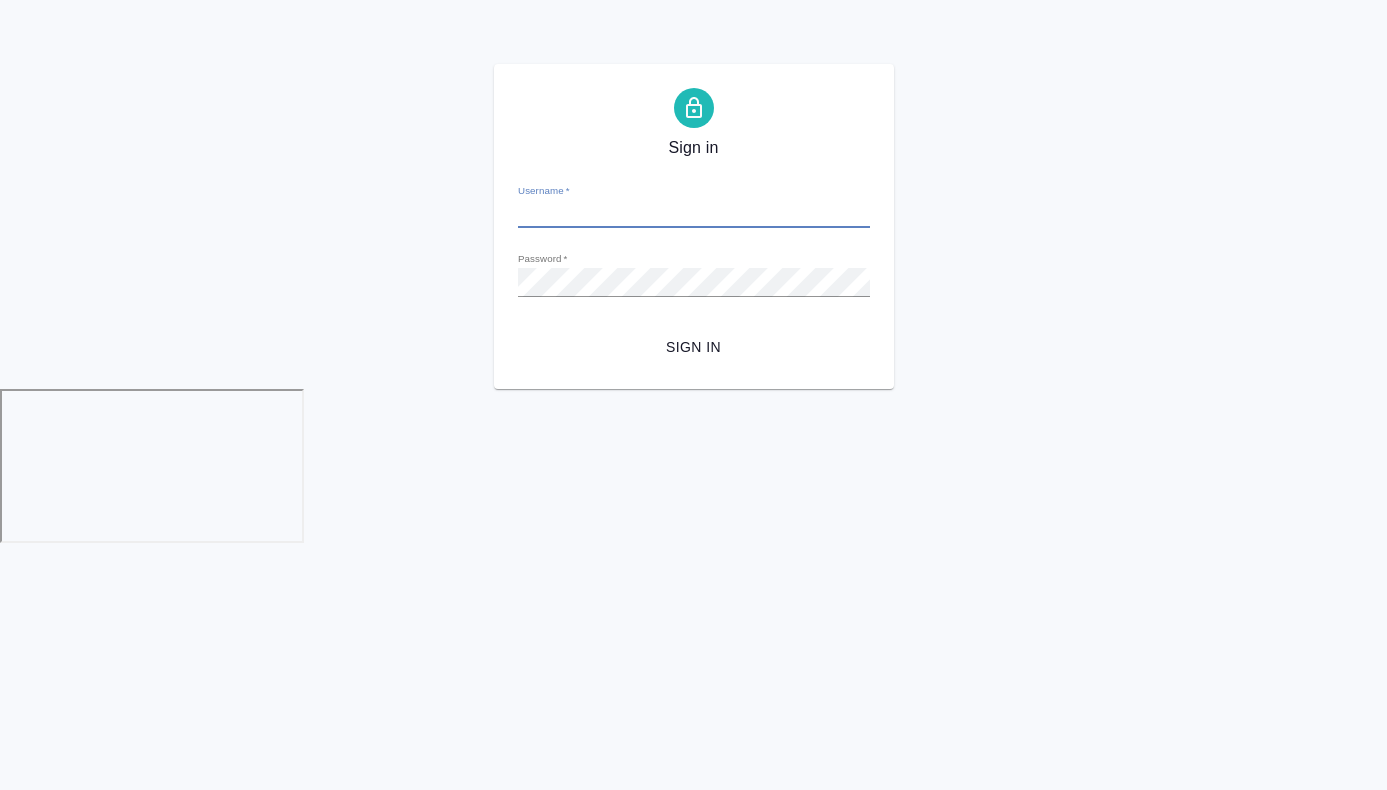 scroll, scrollTop: 0, scrollLeft: 0, axis: both 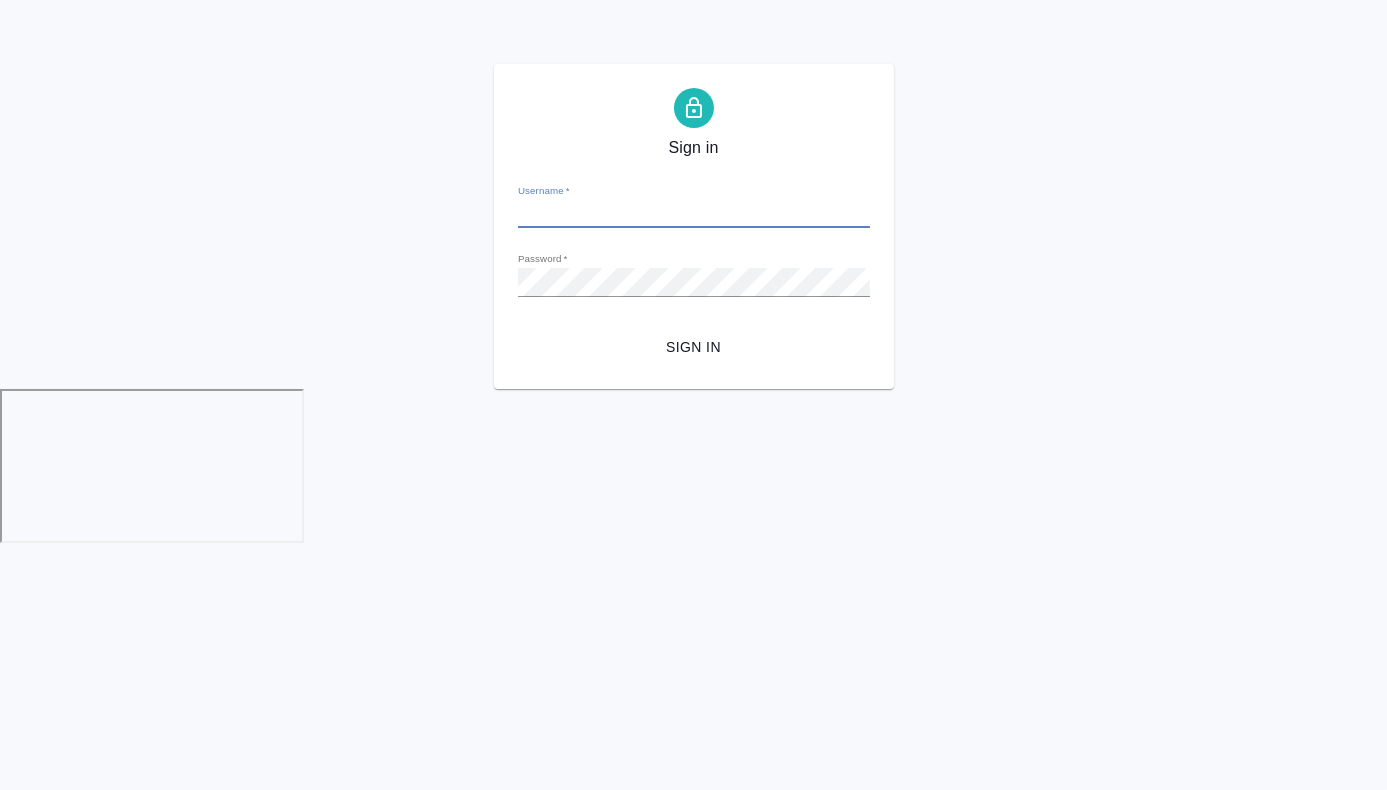 type on "m.chepelev@example.com" 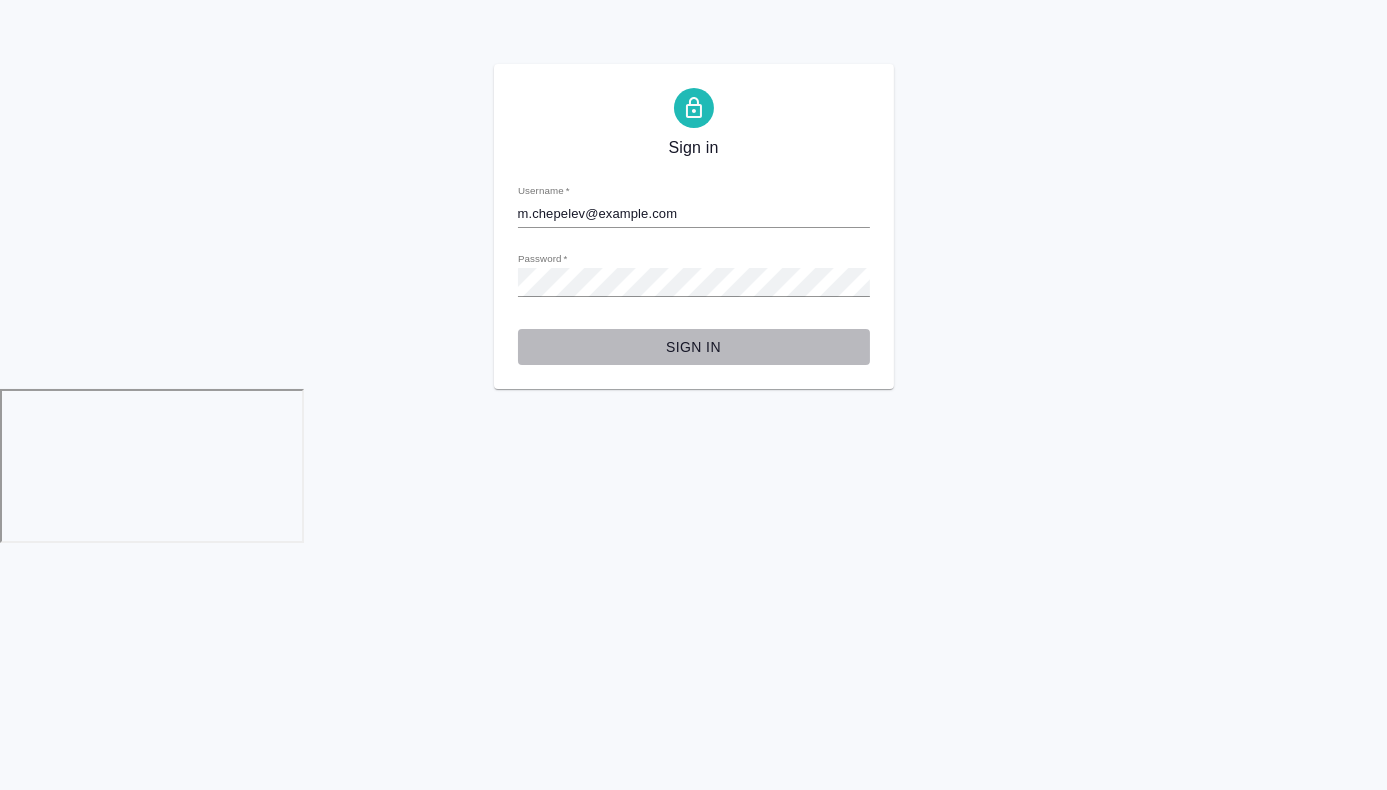 click on "Sign in" at bounding box center (694, 347) 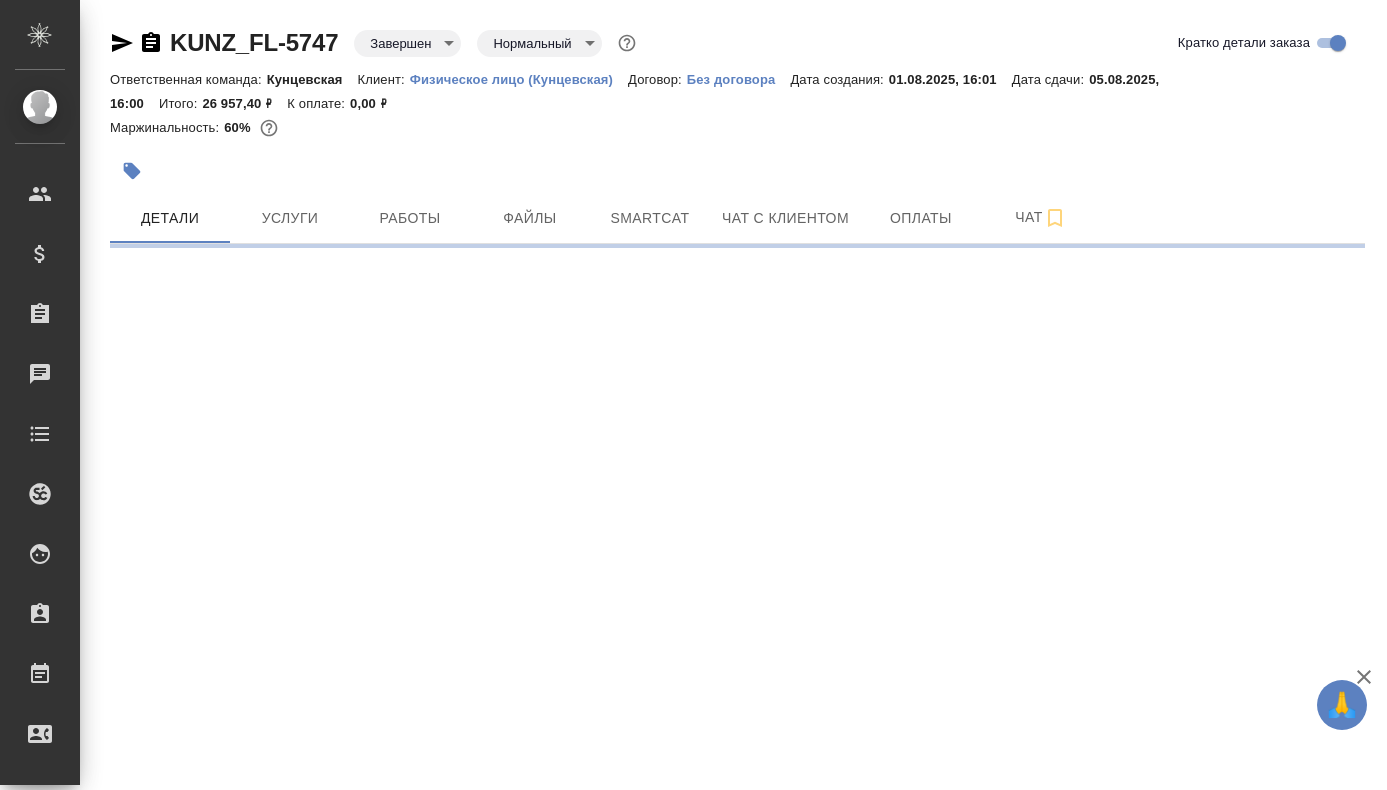 scroll, scrollTop: 0, scrollLeft: 0, axis: both 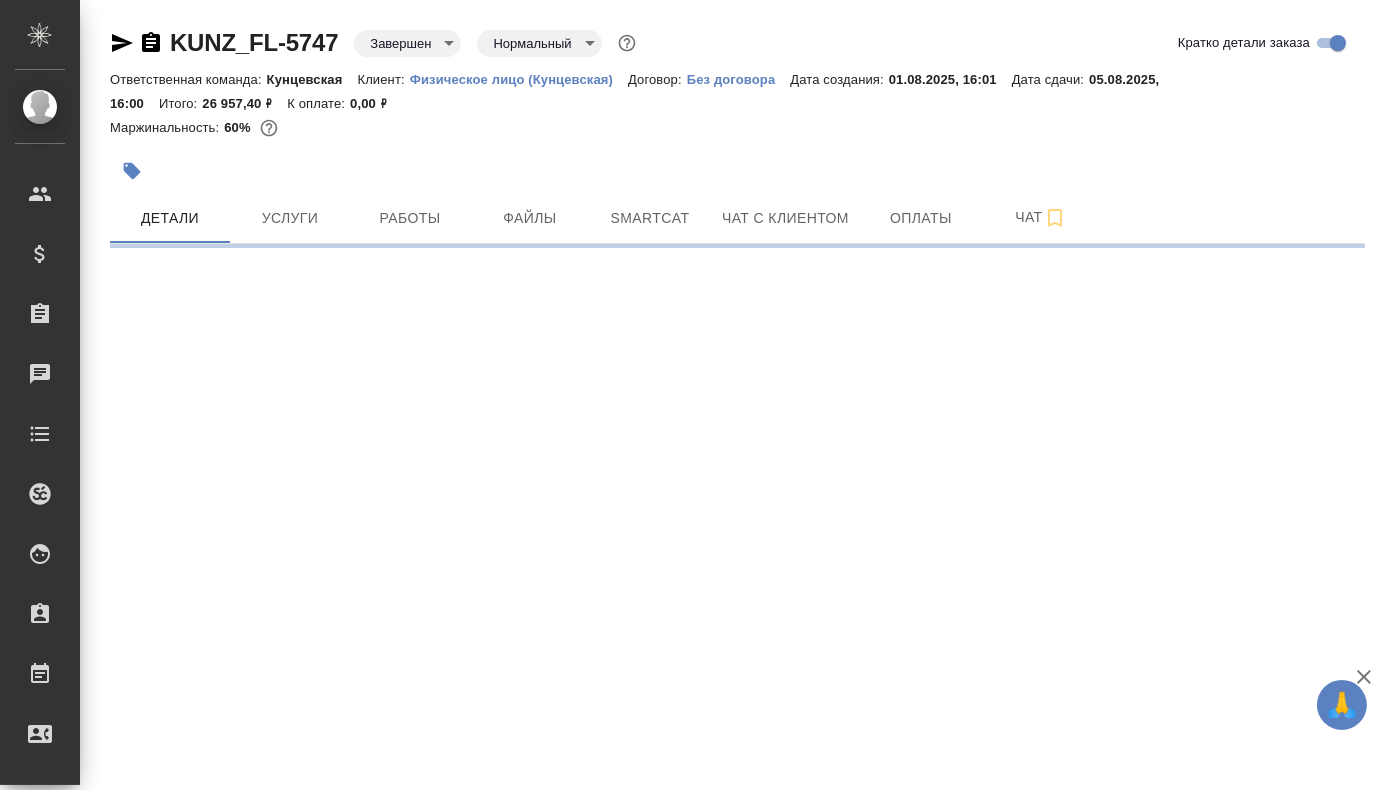 select on "RU" 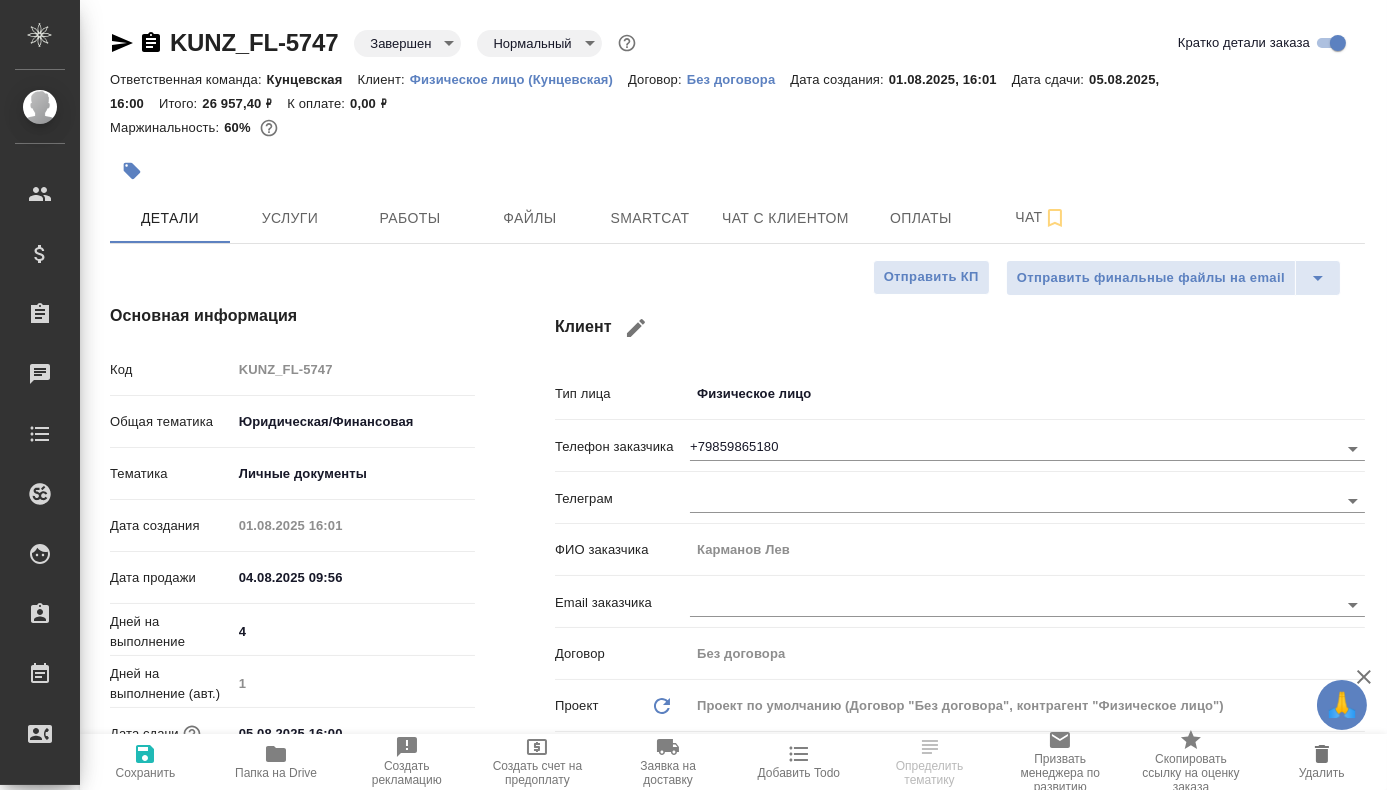 type on "x" 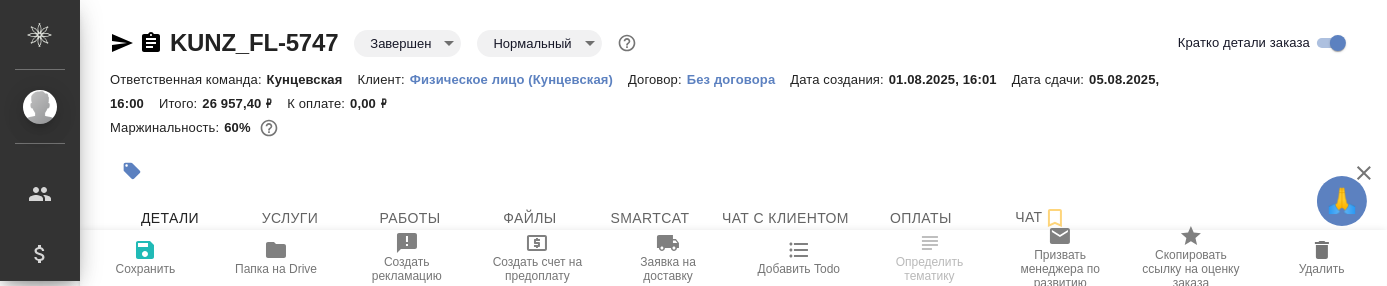 type on "x" 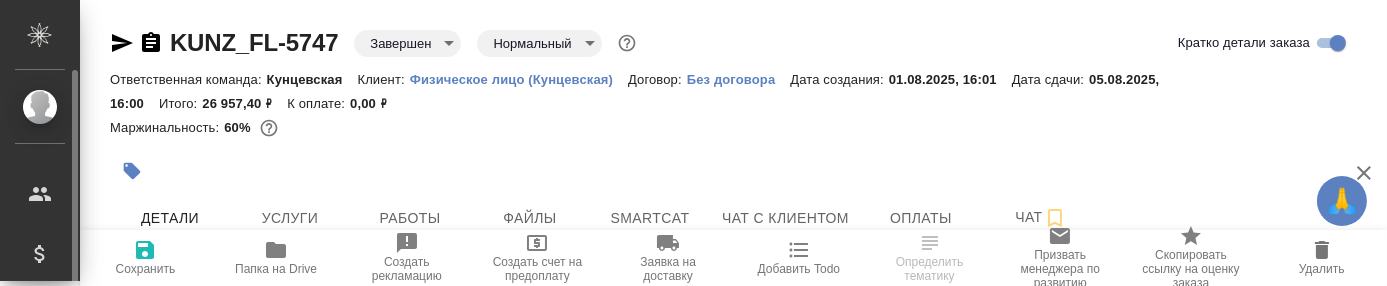 type on "x" 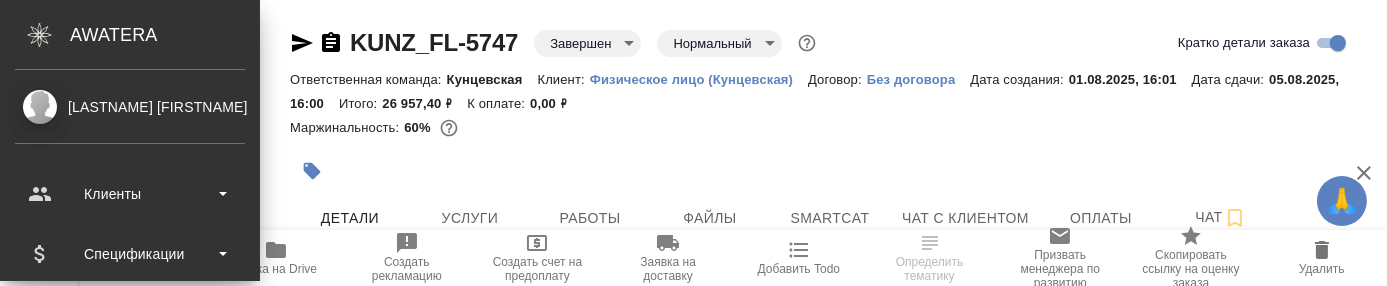type on "x" 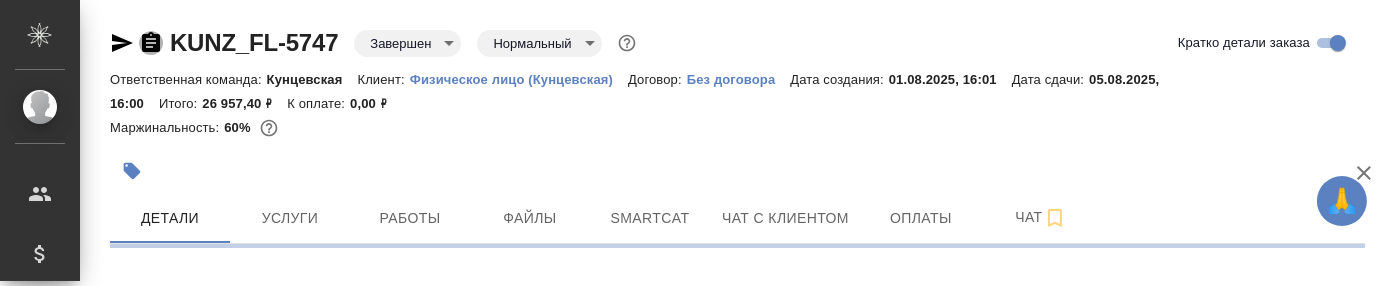 click 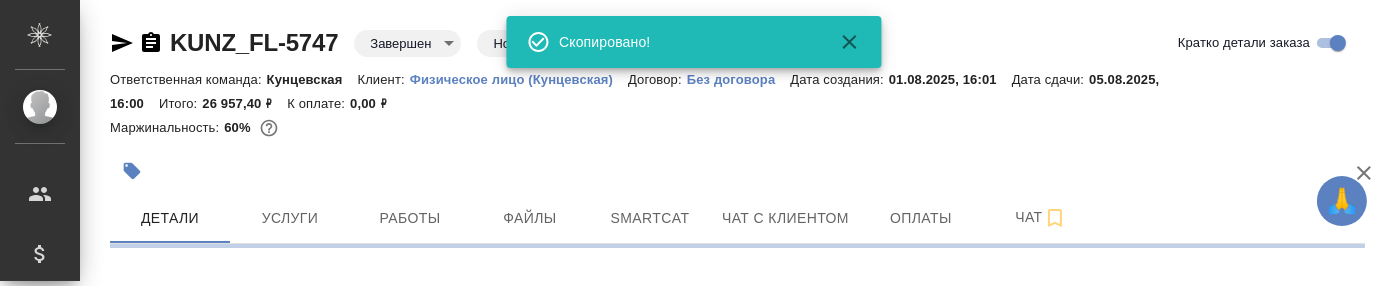 select on "RU" 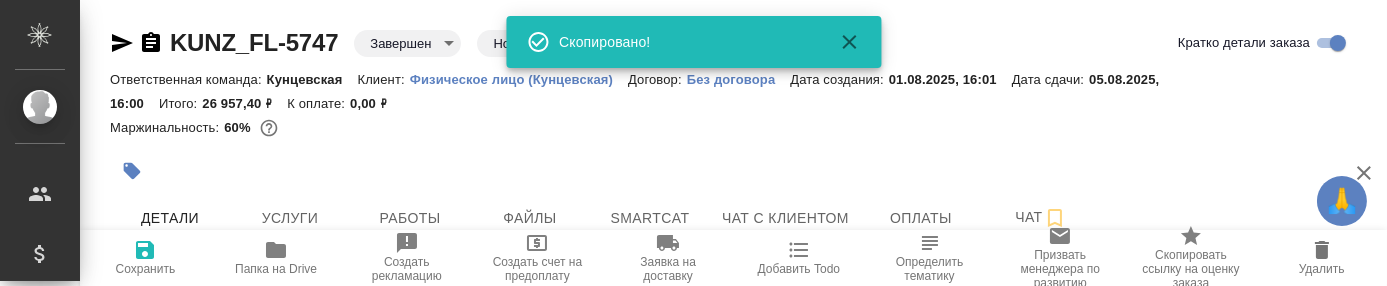 type on "x" 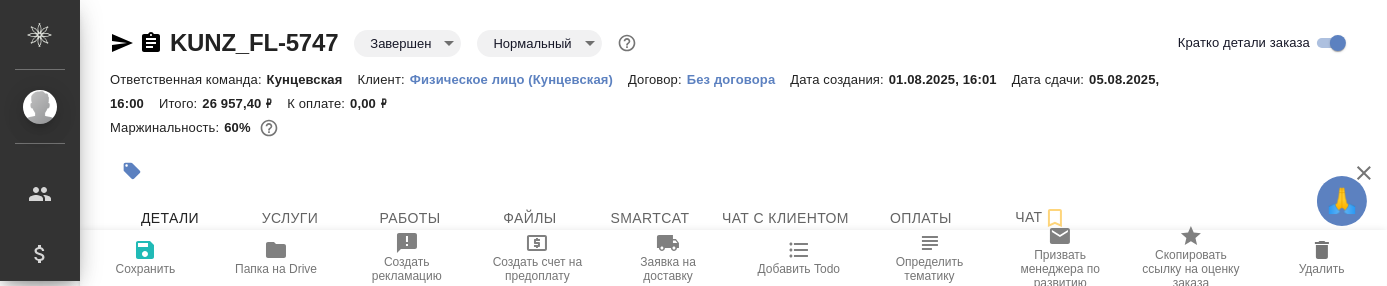 type on "x" 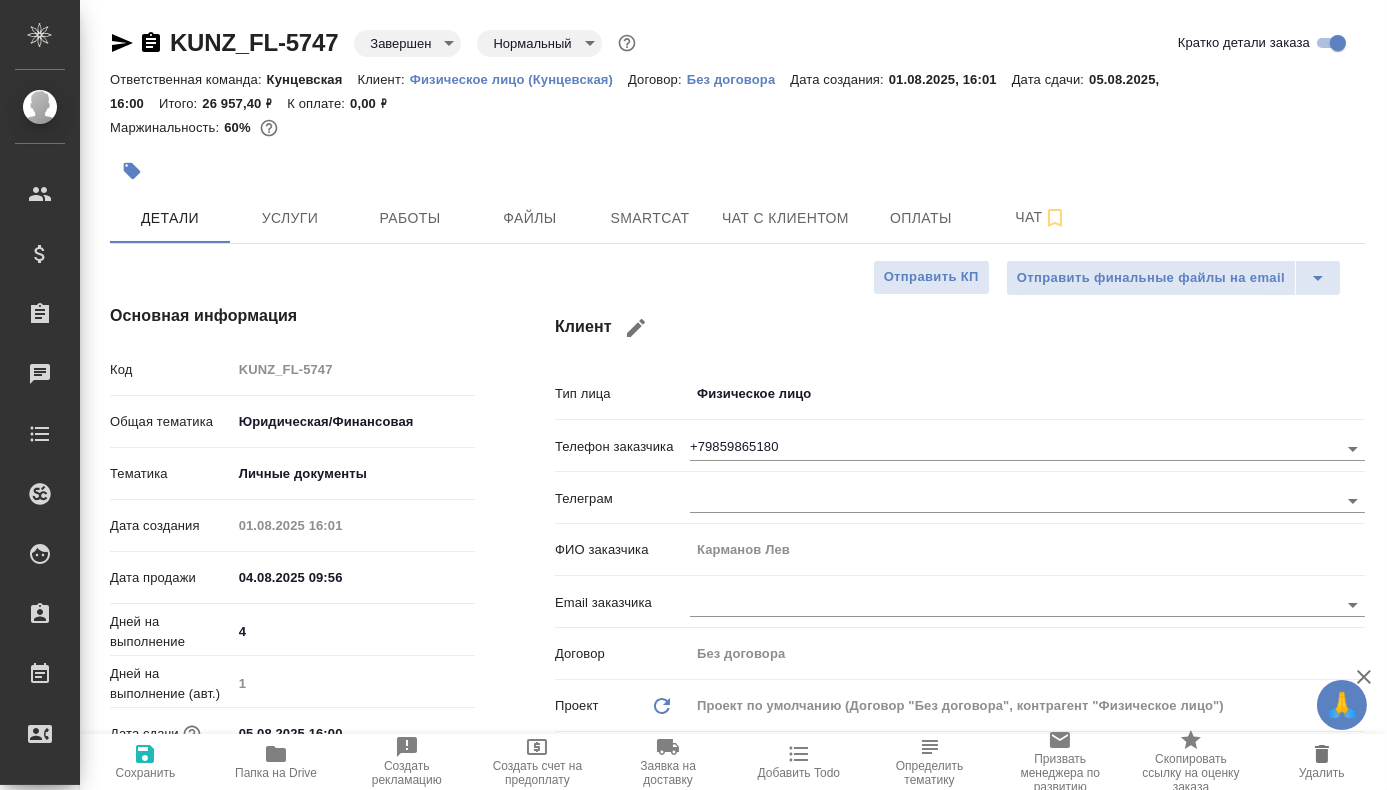 type on "x" 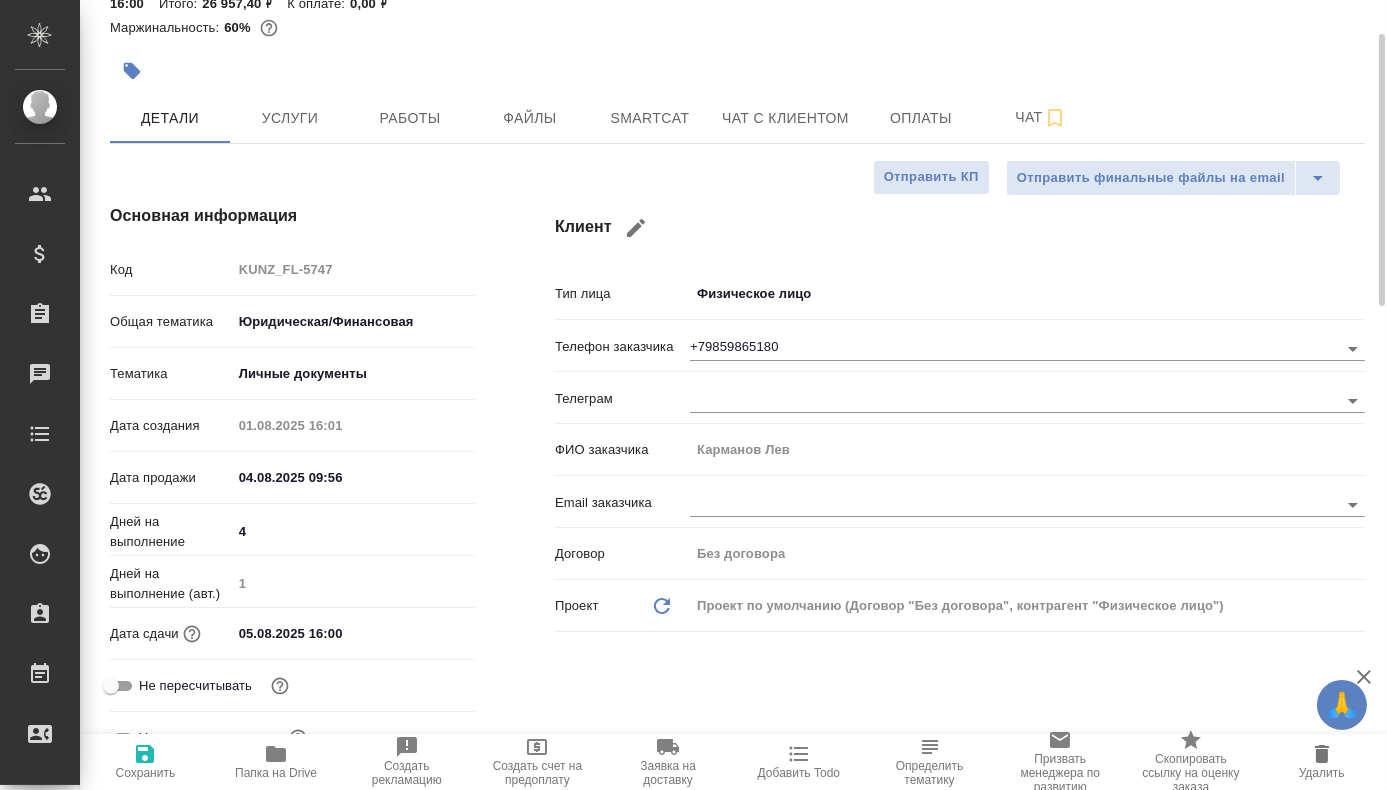 scroll, scrollTop: 0, scrollLeft: 0, axis: both 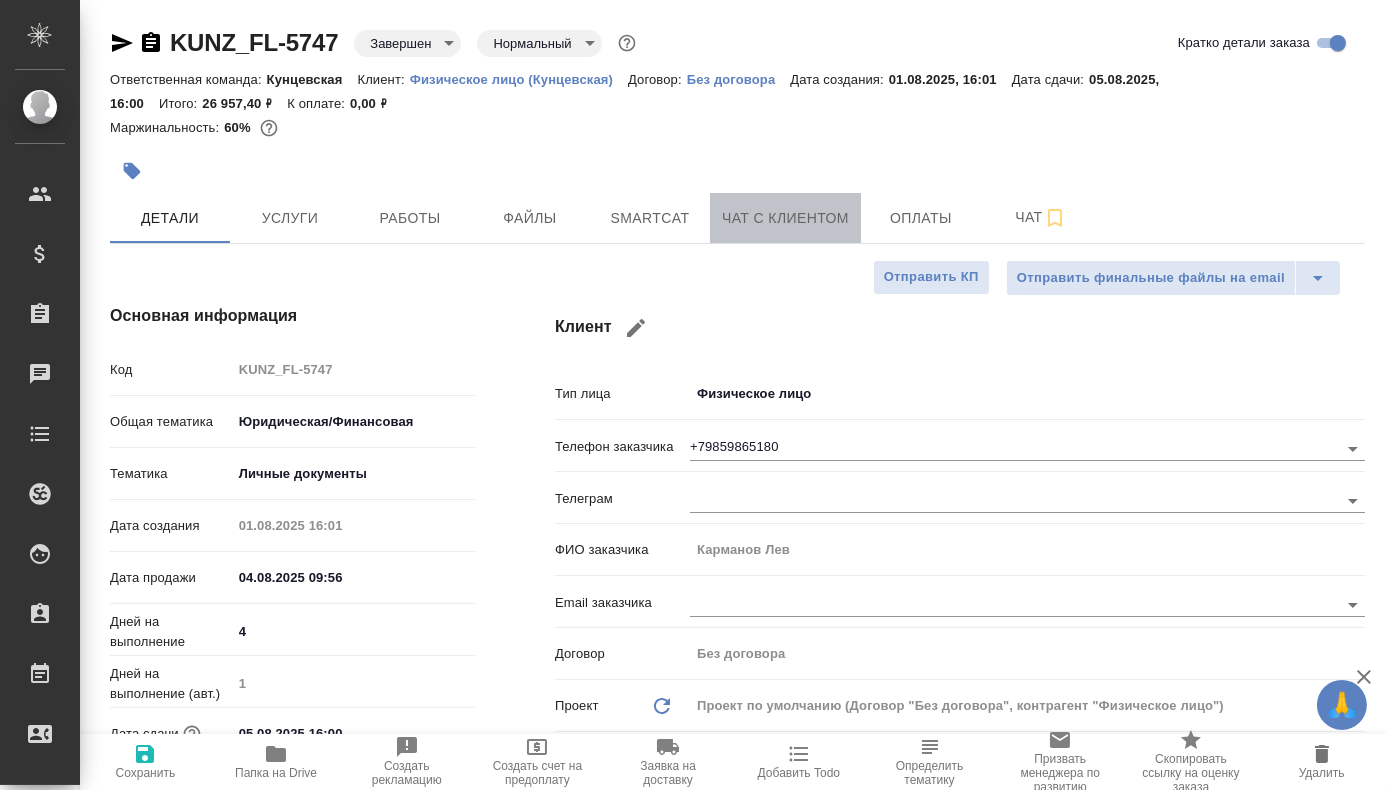 click on "Чат с клиентом" at bounding box center [785, 218] 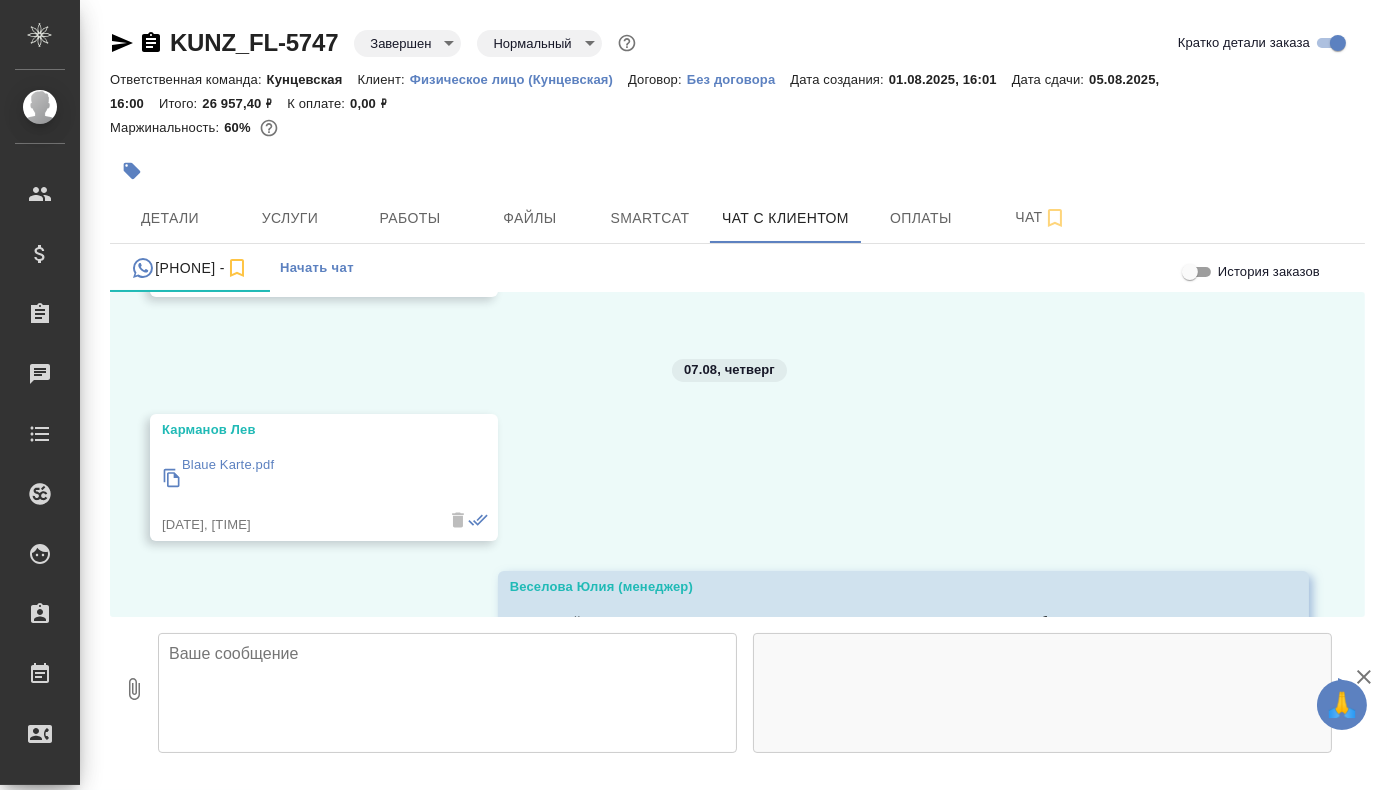 scroll, scrollTop: 63606, scrollLeft: 0, axis: vertical 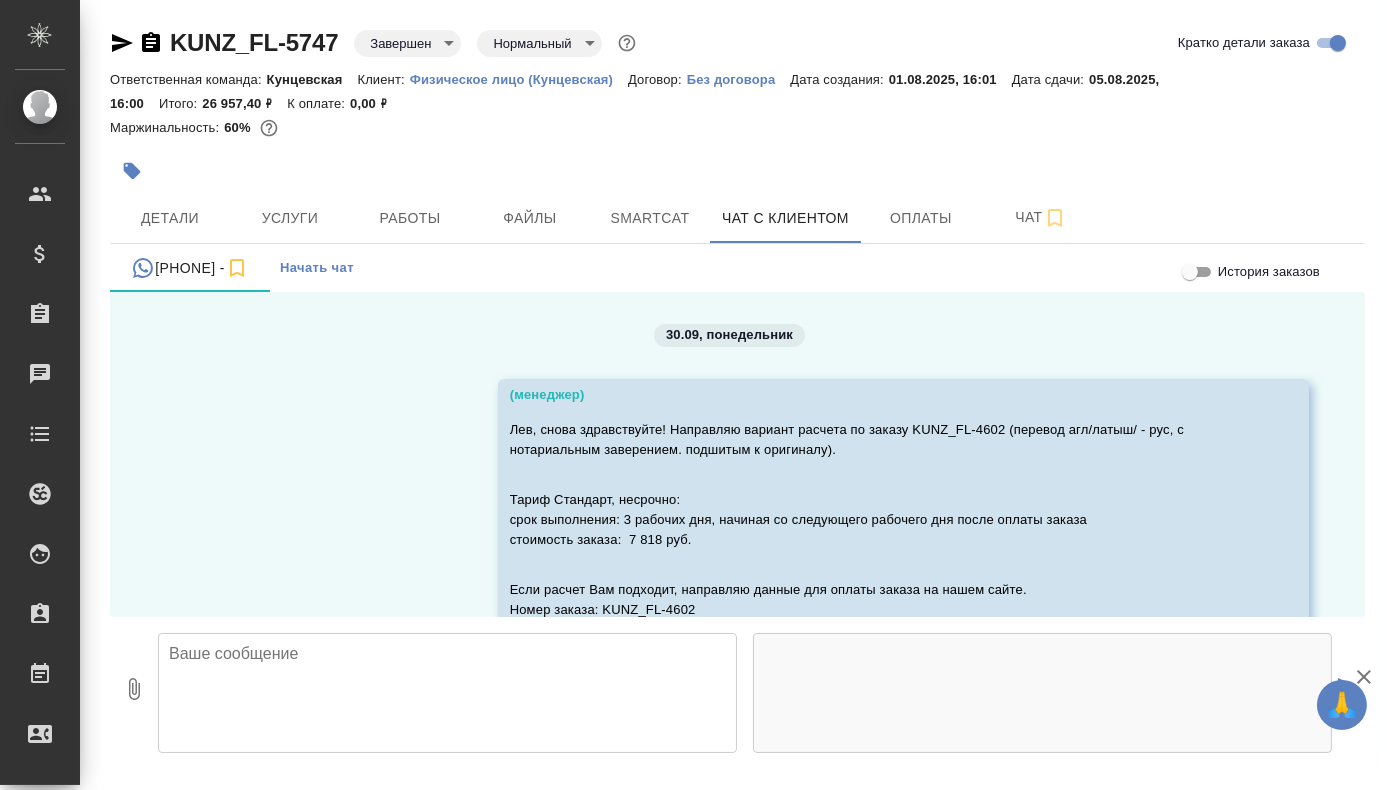 click 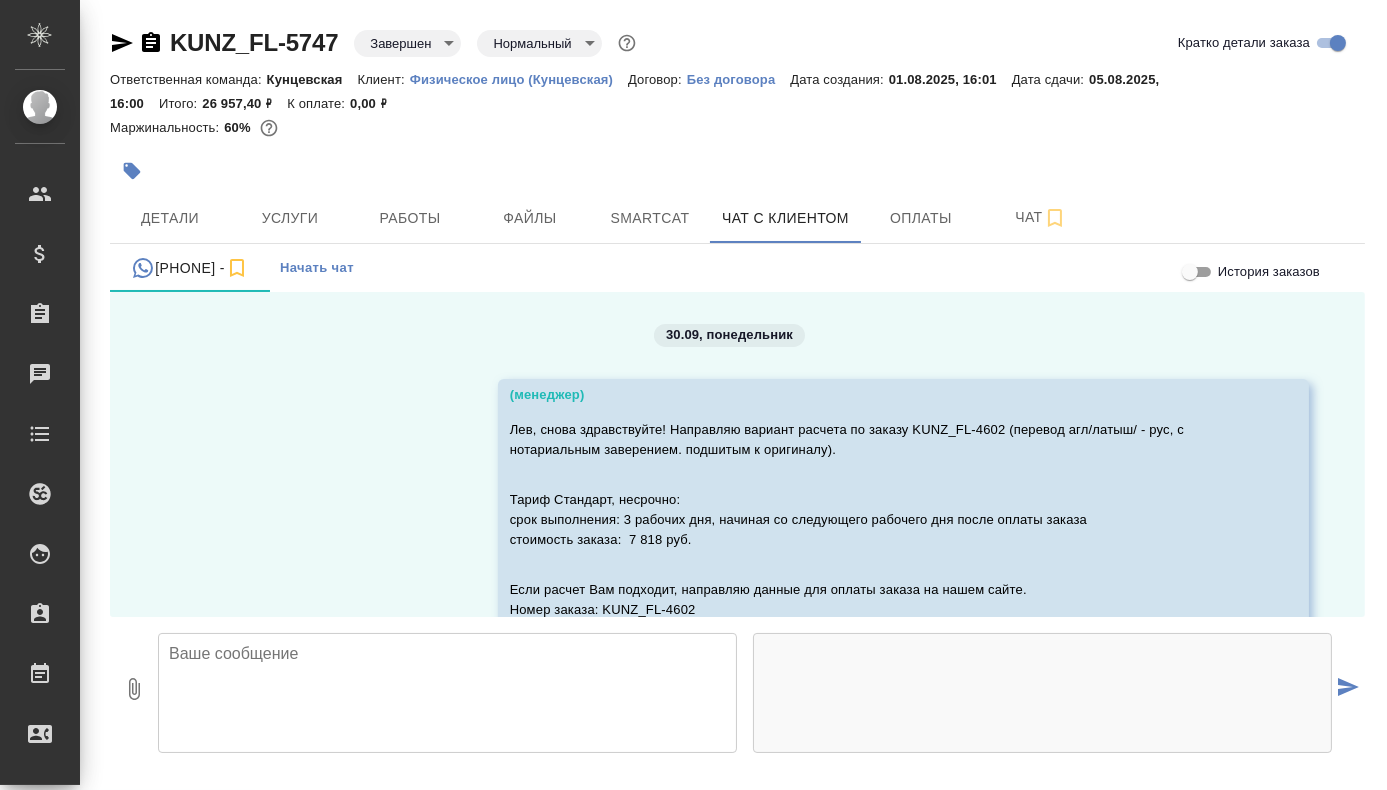 scroll, scrollTop: 19, scrollLeft: 0, axis: vertical 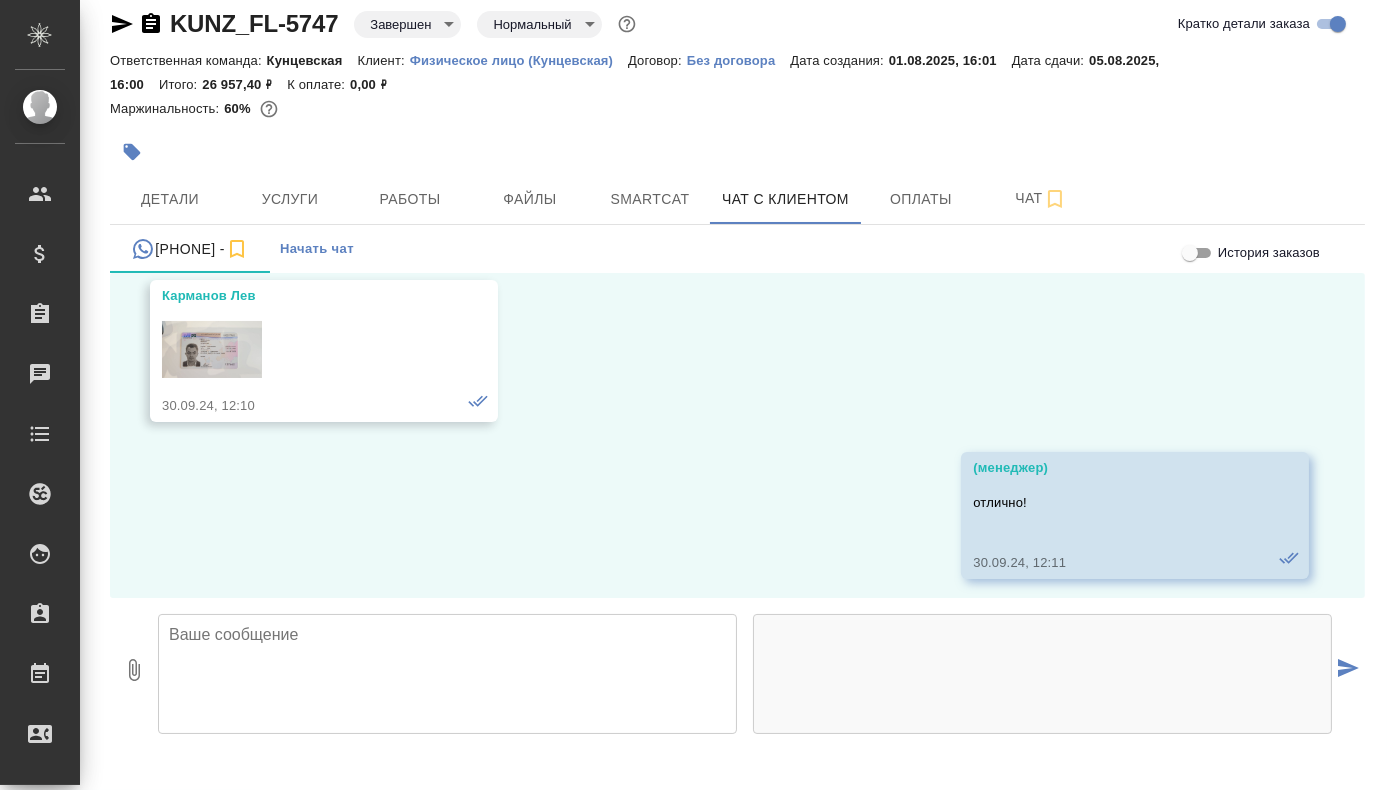 click at bounding box center (212, 349) 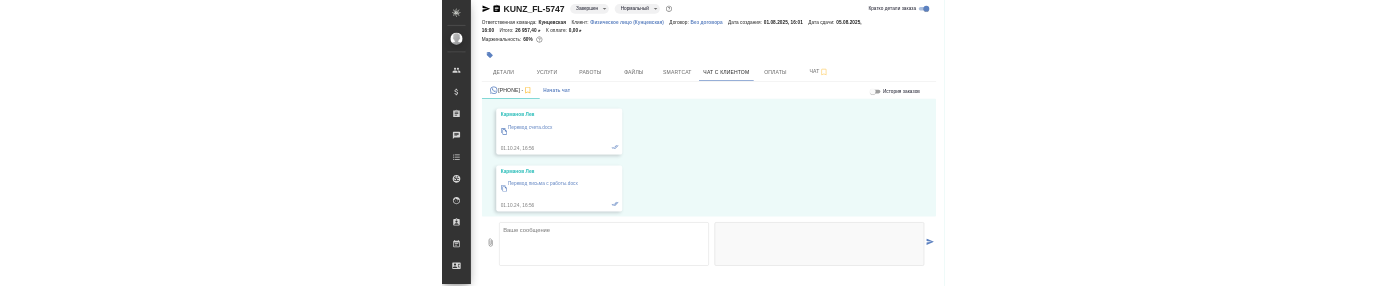 scroll, scrollTop: 1200, scrollLeft: 0, axis: vertical 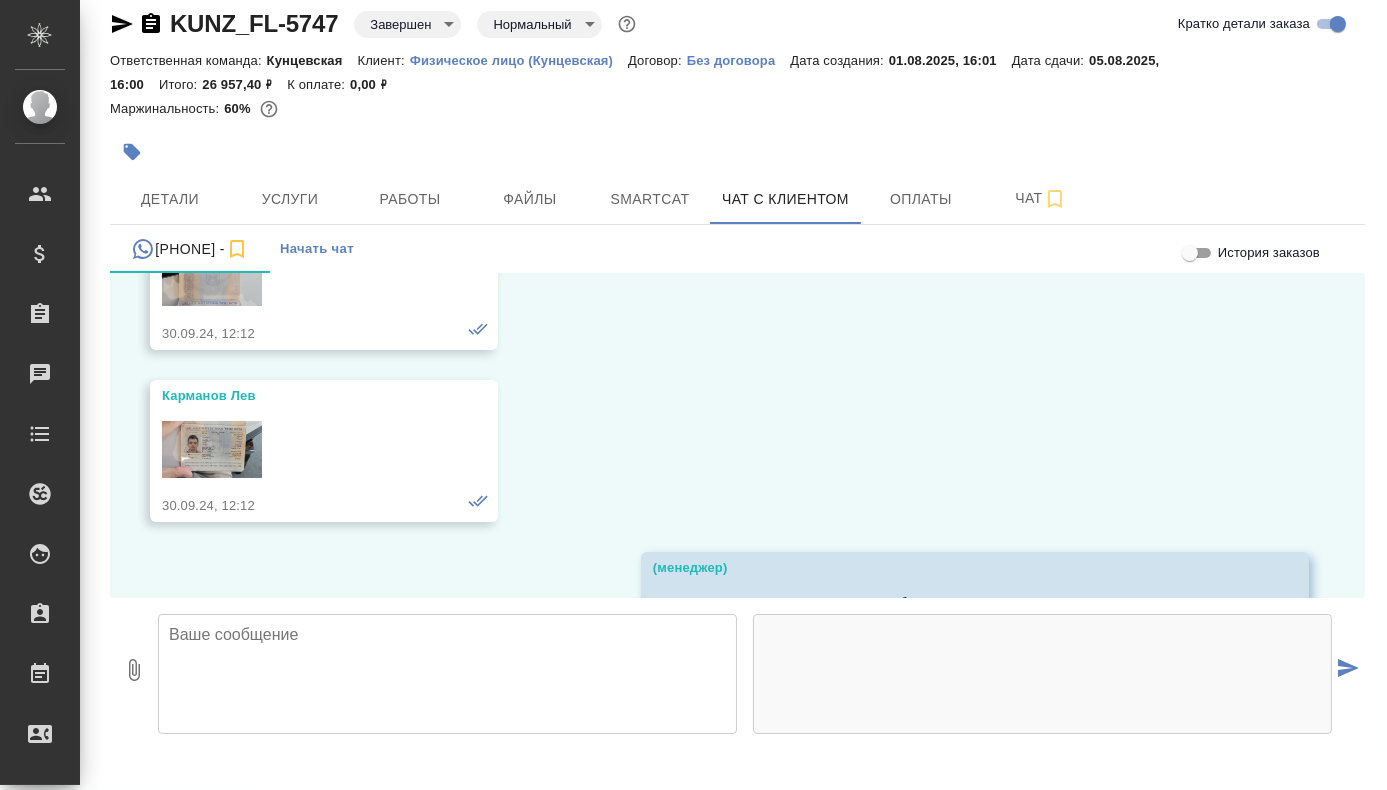 click at bounding box center [212, 449] 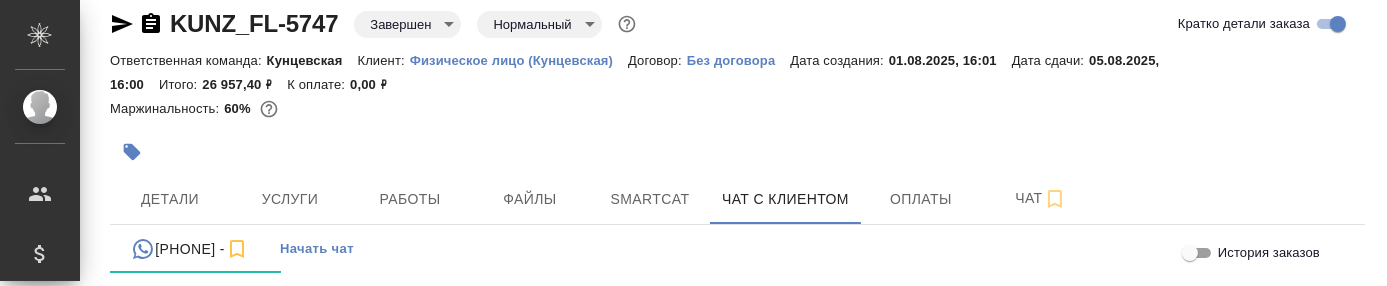 click at bounding box center (1042, 352) 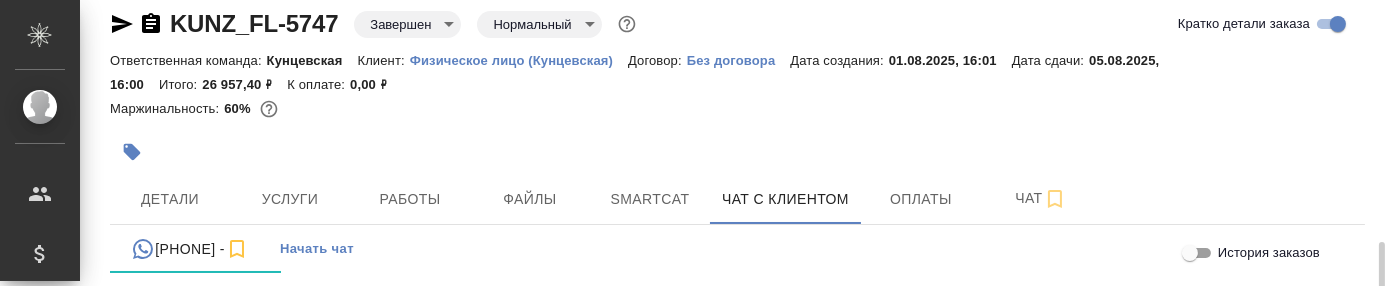 scroll, scrollTop: 159, scrollLeft: 0, axis: vertical 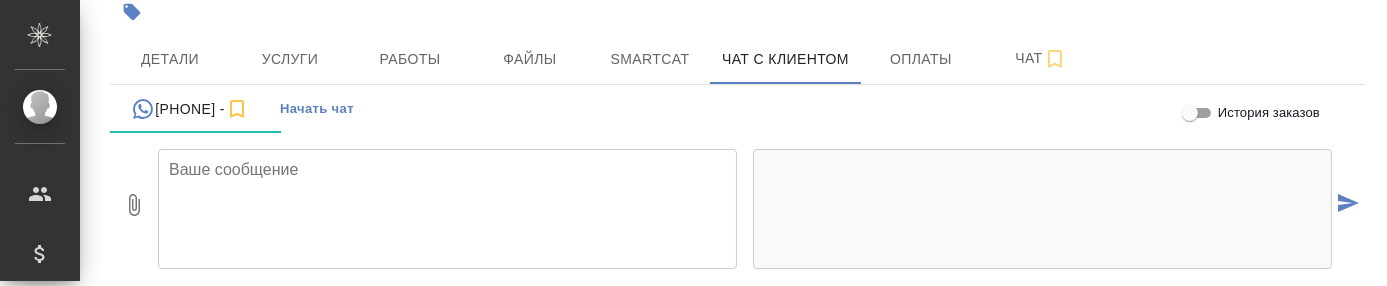 click at bounding box center (745, 204) 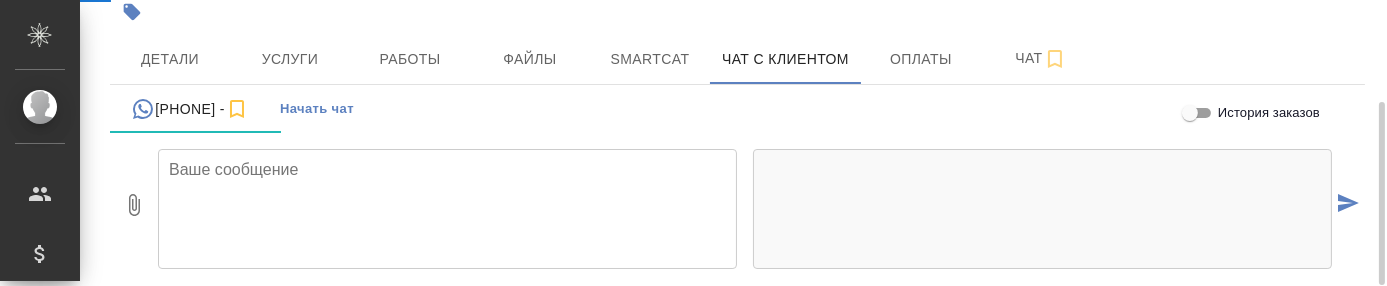scroll, scrollTop: 0, scrollLeft: 0, axis: both 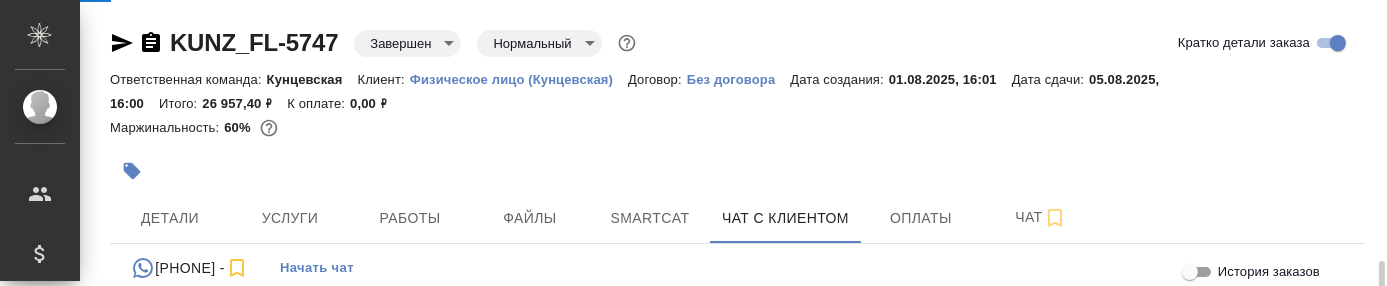 click on "Чат" at bounding box center [1041, 217] 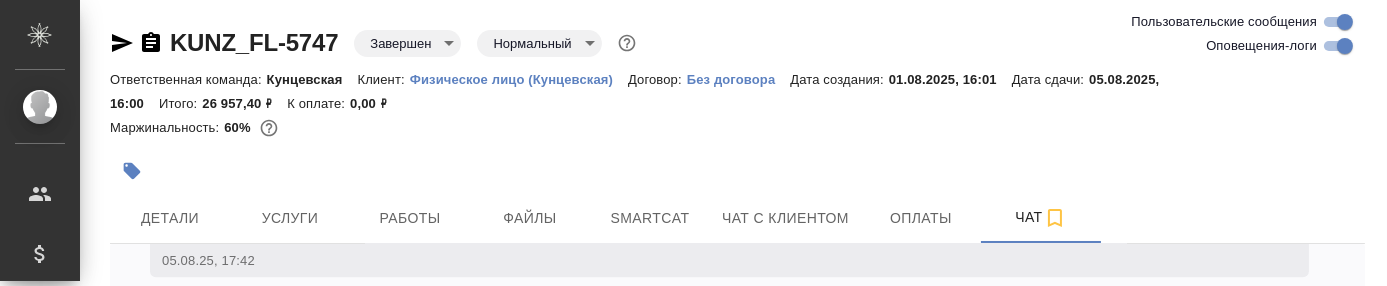 scroll, scrollTop: 8696, scrollLeft: 0, axis: vertical 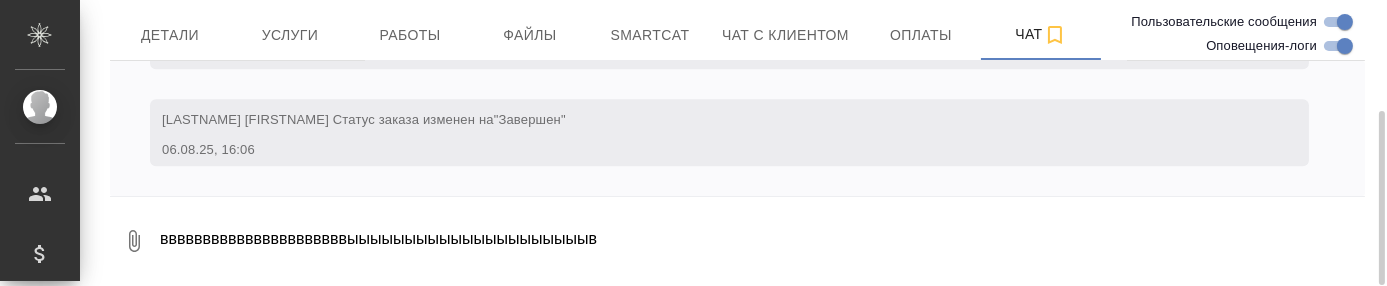drag, startPoint x: 629, startPoint y: 227, endPoint x: 628, endPoint y: 238, distance: 11.045361 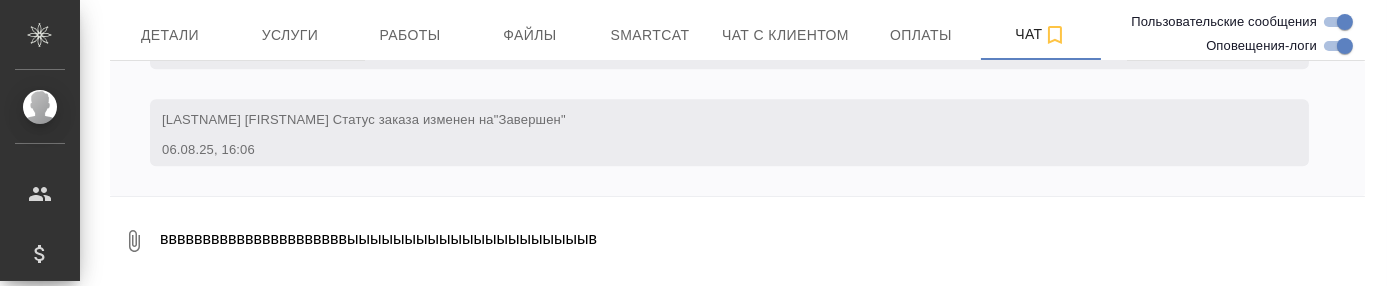 drag, startPoint x: 627, startPoint y: 241, endPoint x: 131, endPoint y: 190, distance: 498.61508 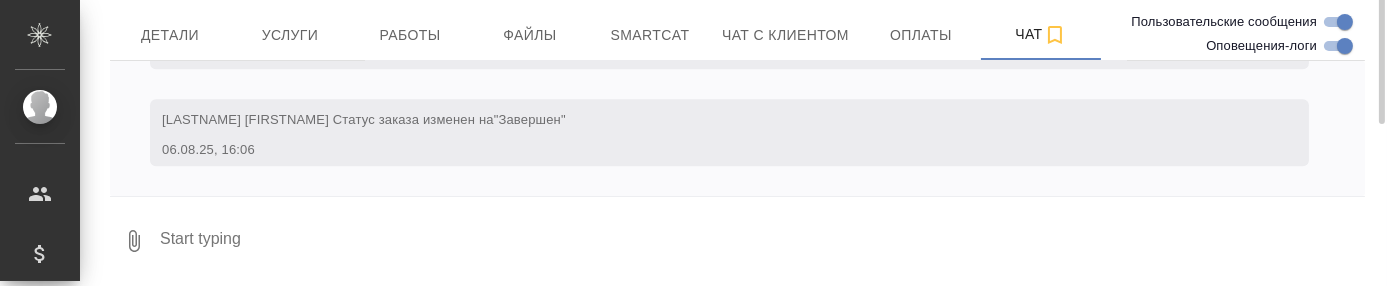 scroll, scrollTop: 83, scrollLeft: 0, axis: vertical 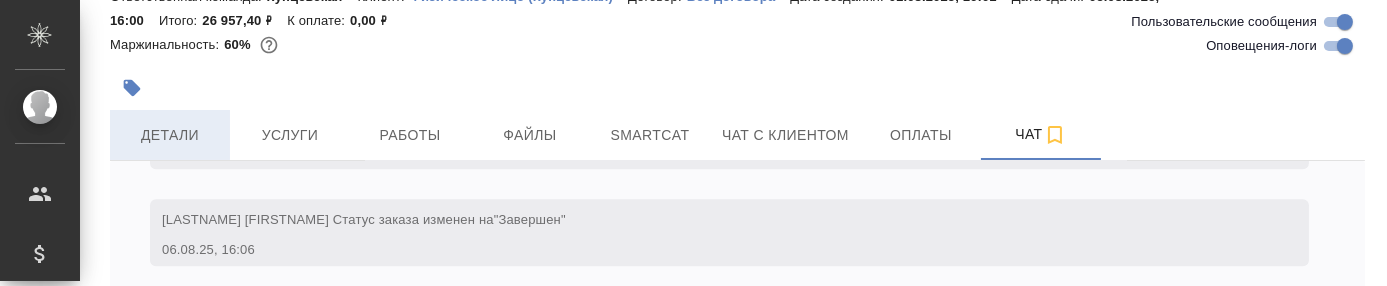 type 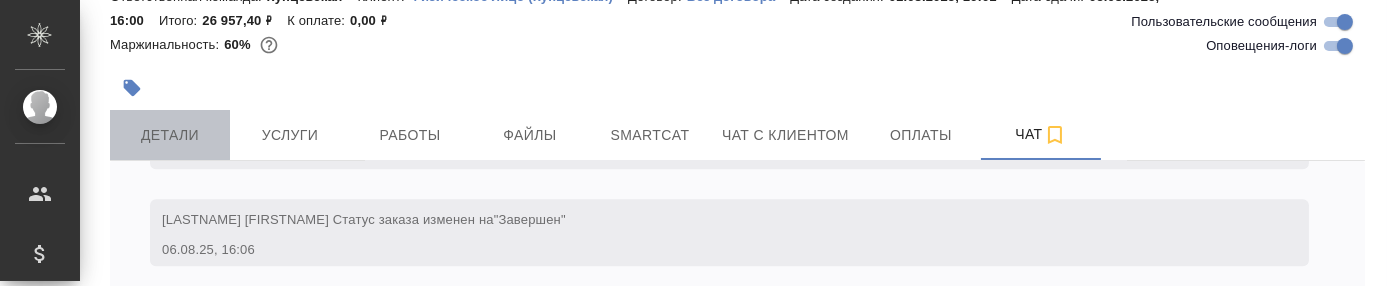 click on "Детали" at bounding box center [170, 135] 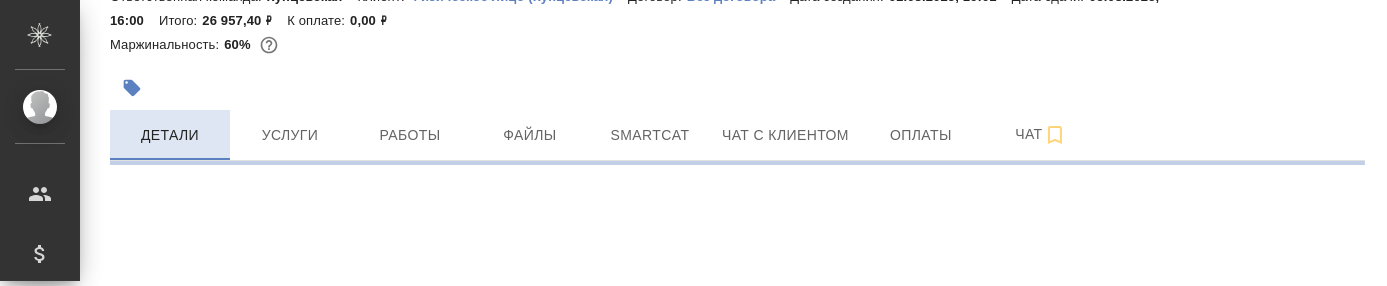 select on "RU" 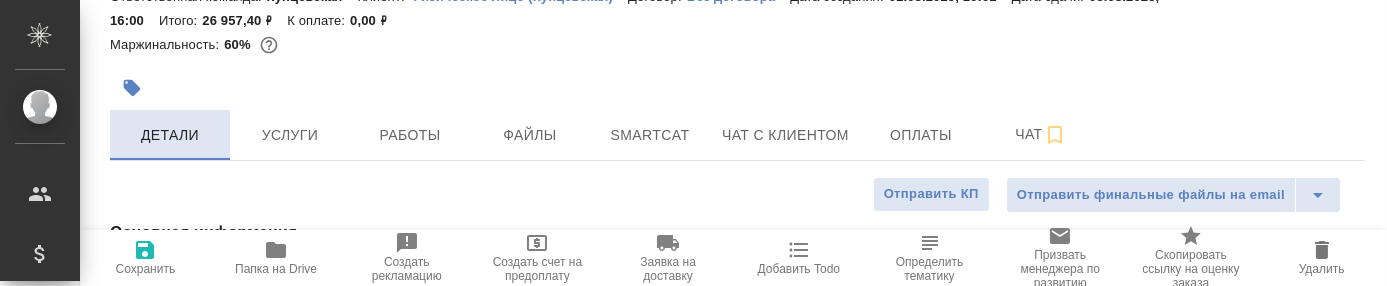 type on "x" 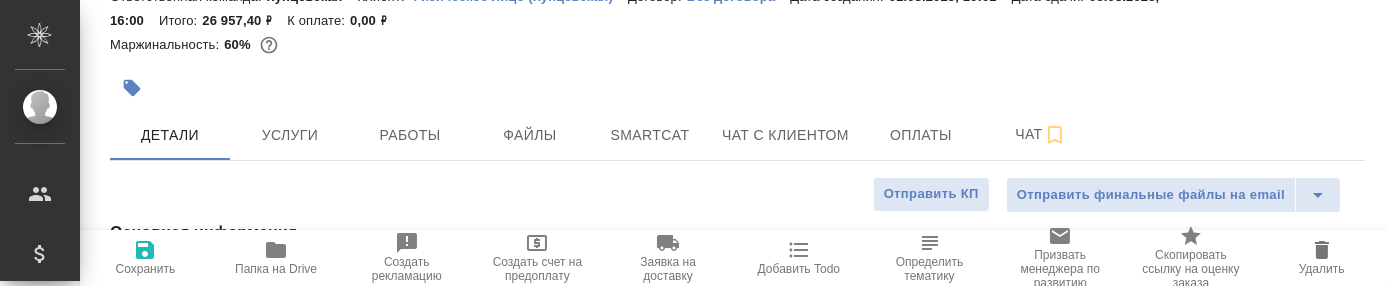 type on "x" 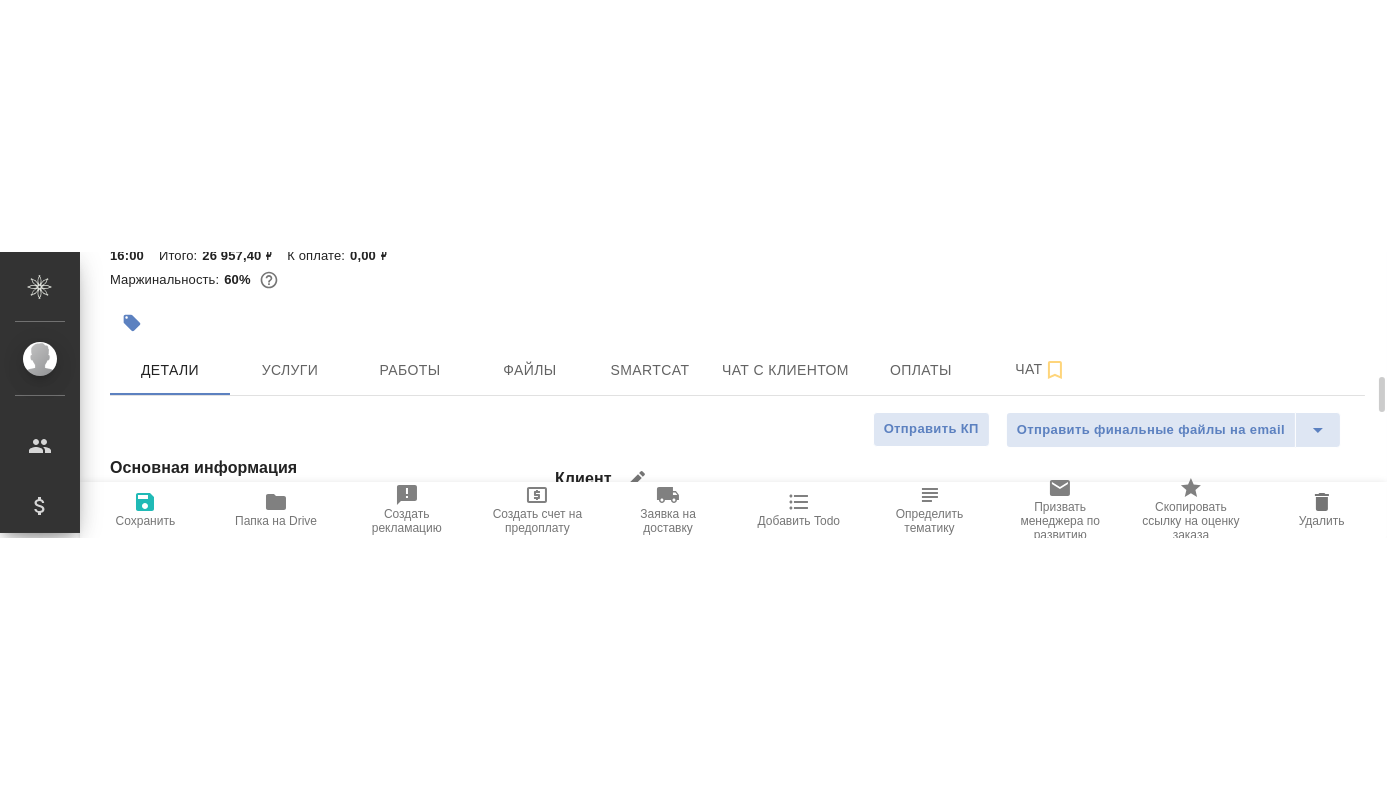 scroll, scrollTop: 200, scrollLeft: 0, axis: vertical 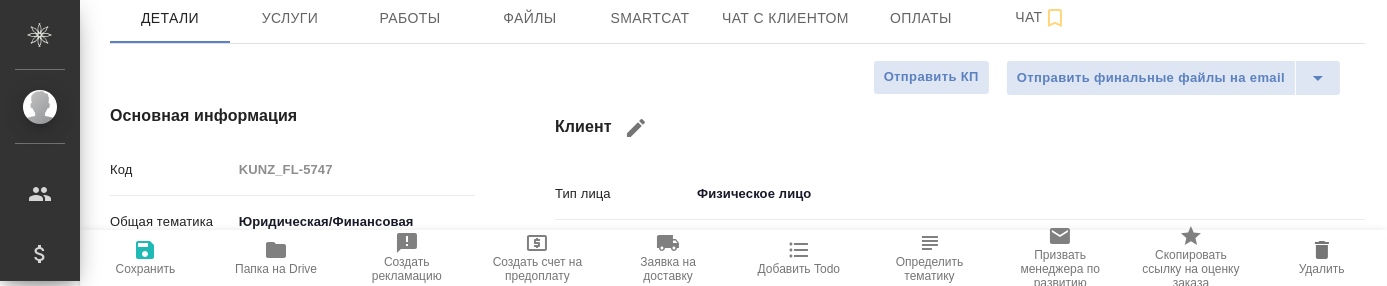 type on "x" 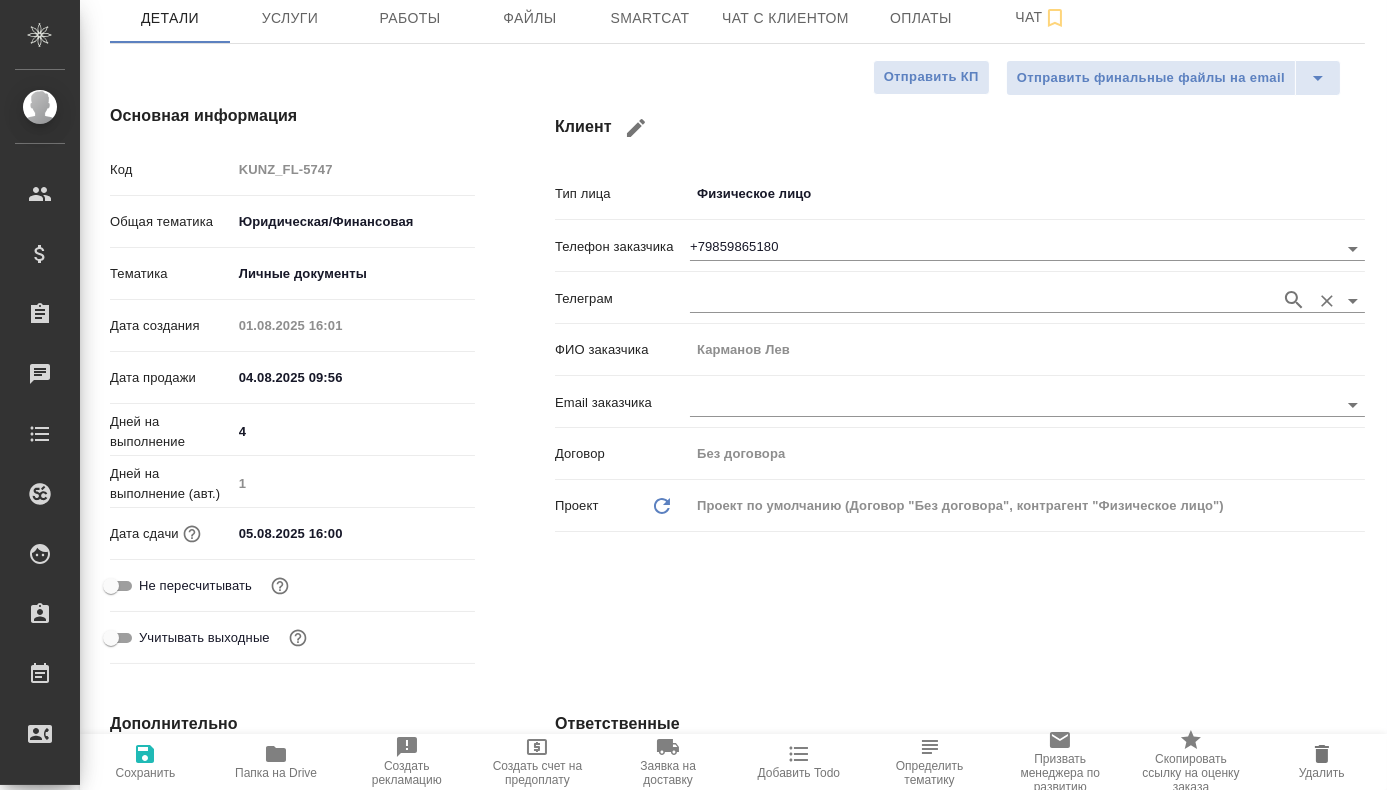 type on "x" 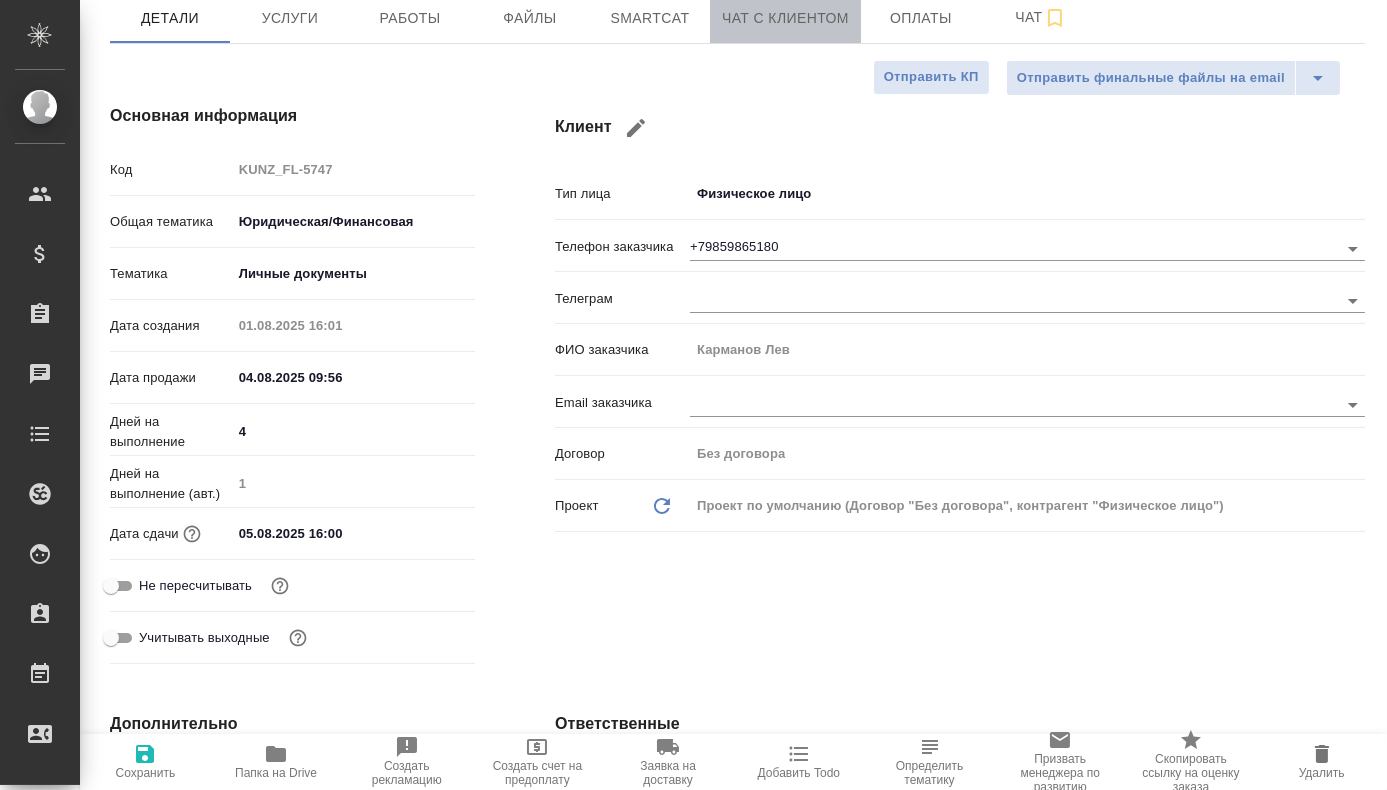 click on "Чат с клиентом" at bounding box center [785, 18] 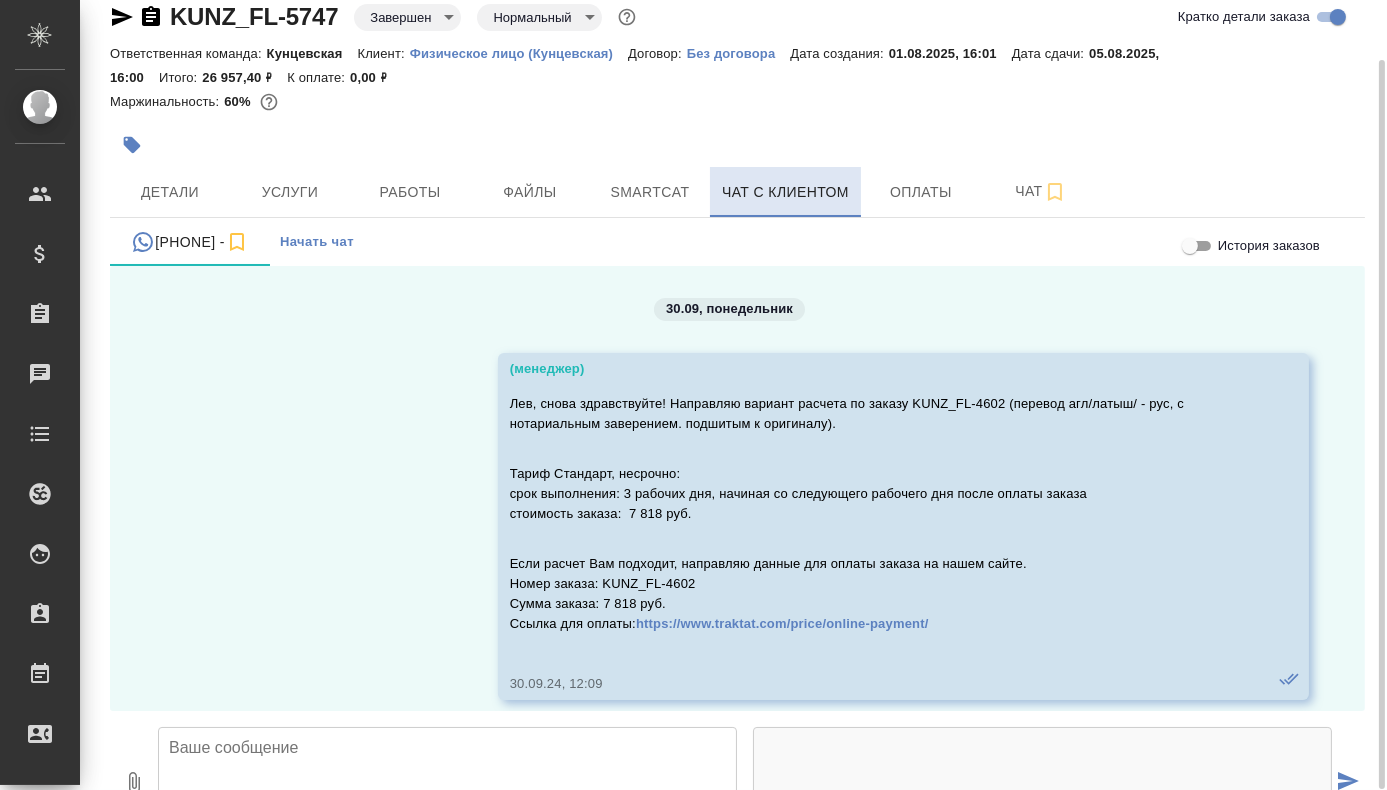 scroll, scrollTop: 44, scrollLeft: 0, axis: vertical 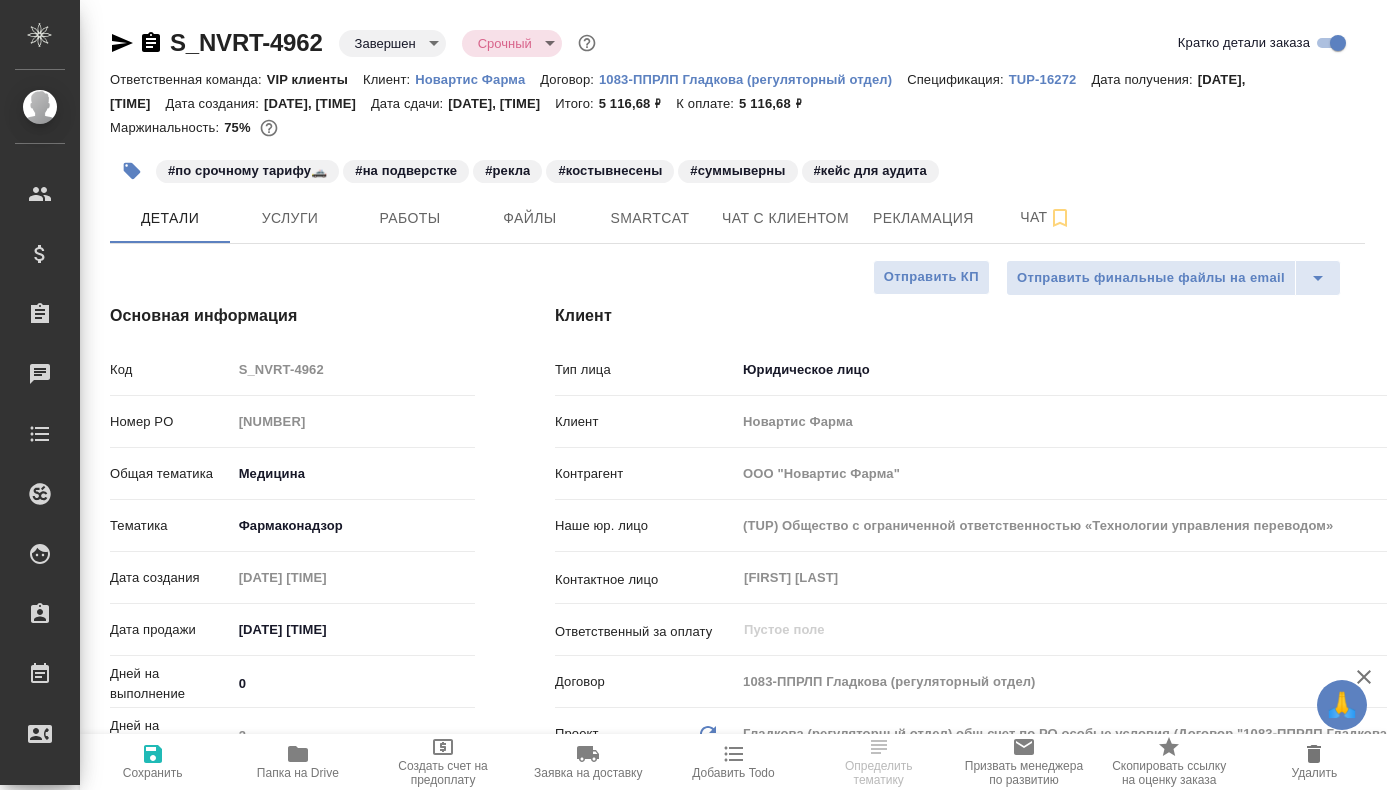 select on "RU" 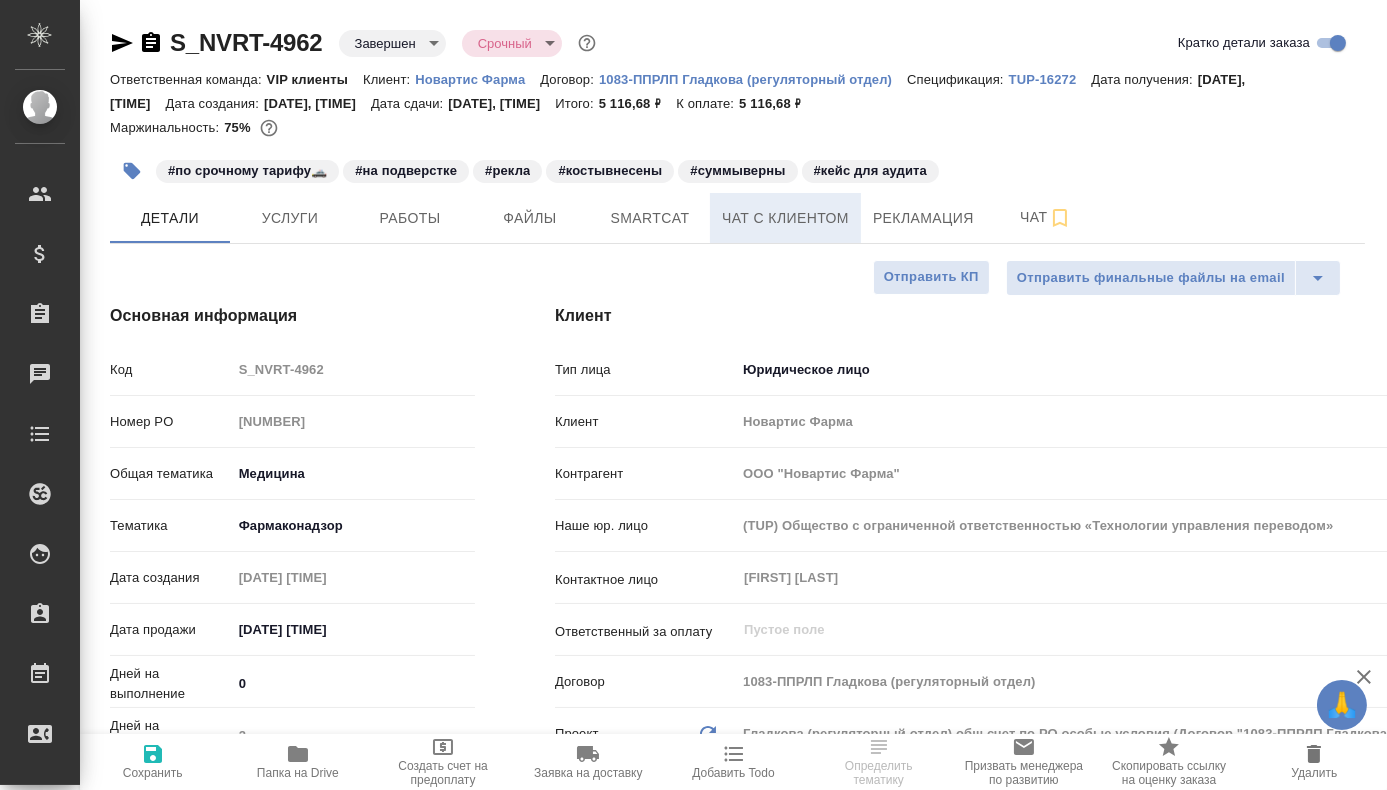 click on "Чат с клиентом" at bounding box center (785, 218) 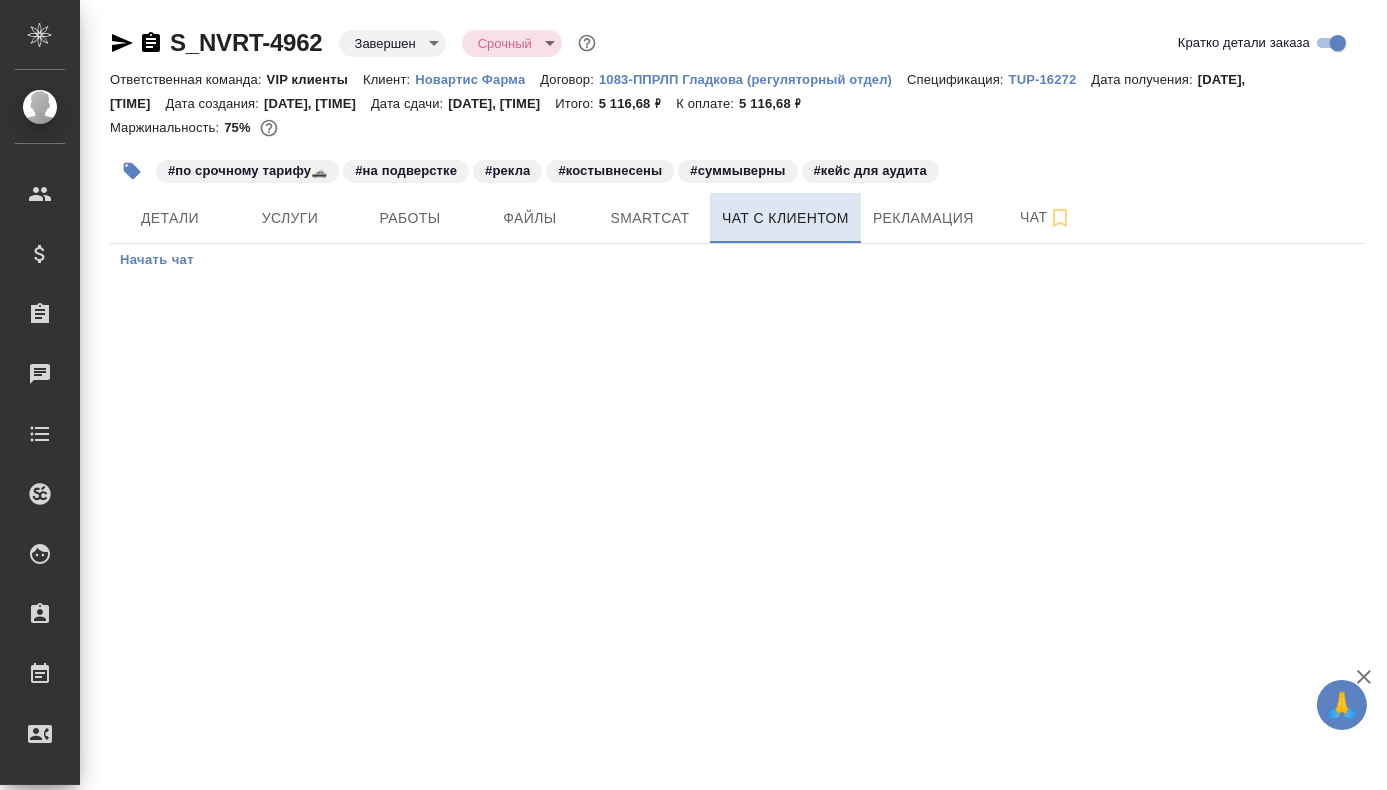 type 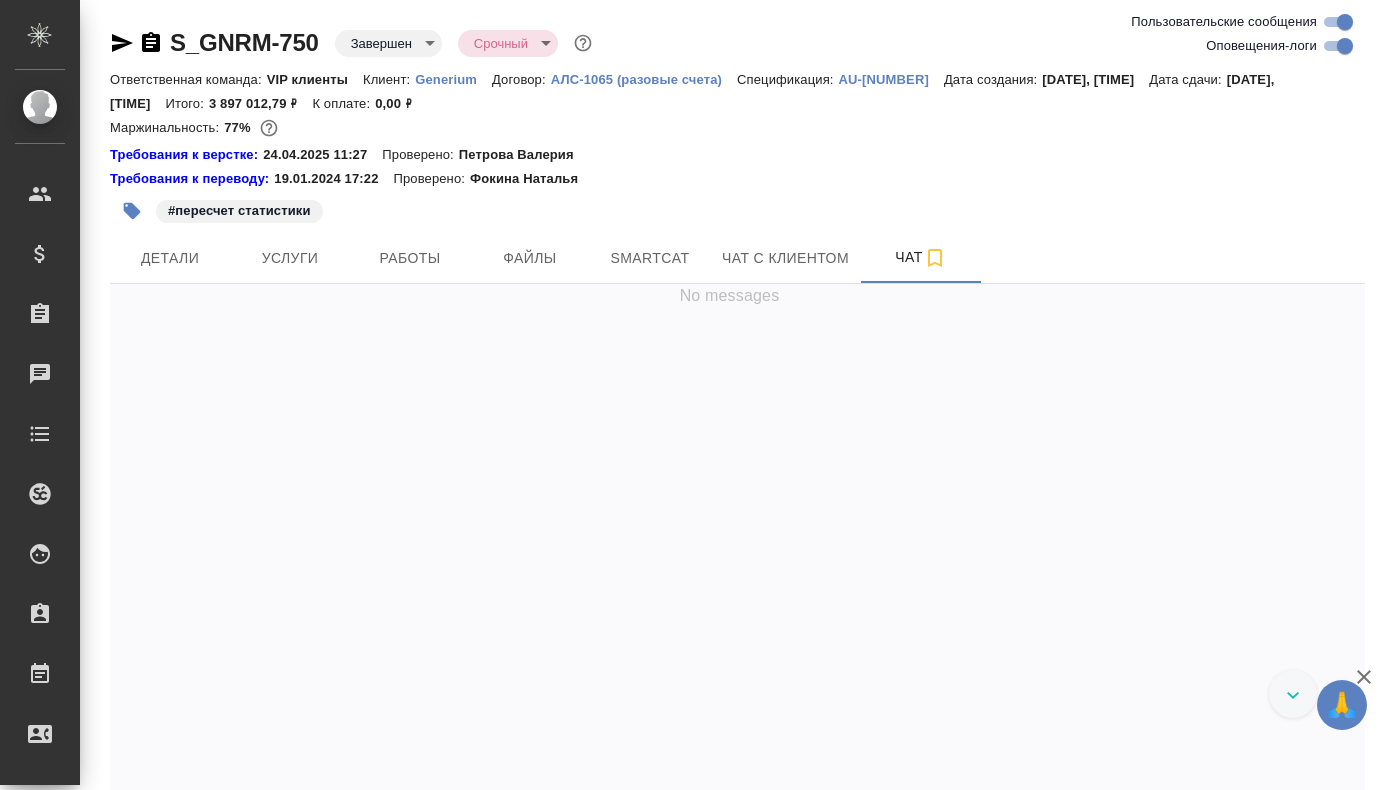 scroll, scrollTop: 0, scrollLeft: 0, axis: both 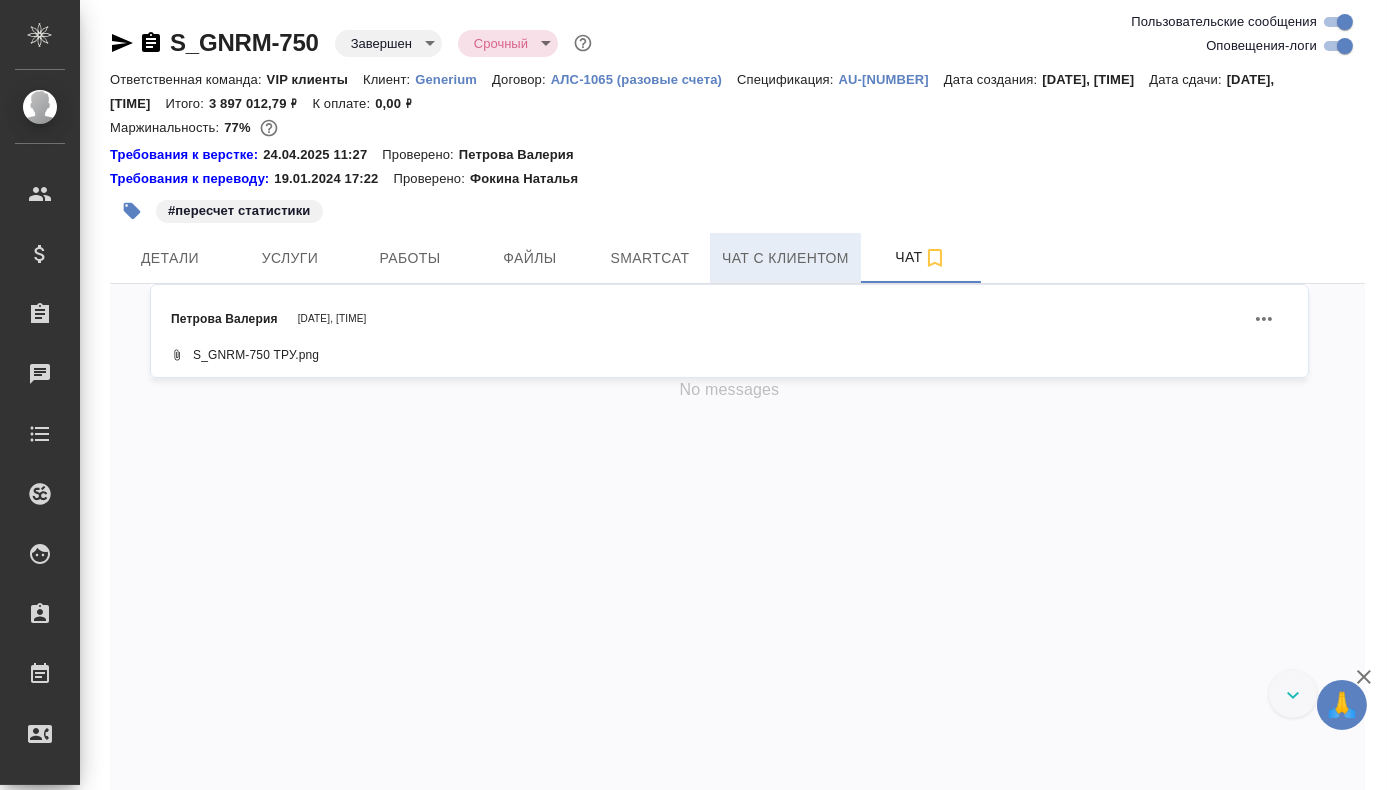 click on "Чат с клиентом" at bounding box center [785, 258] 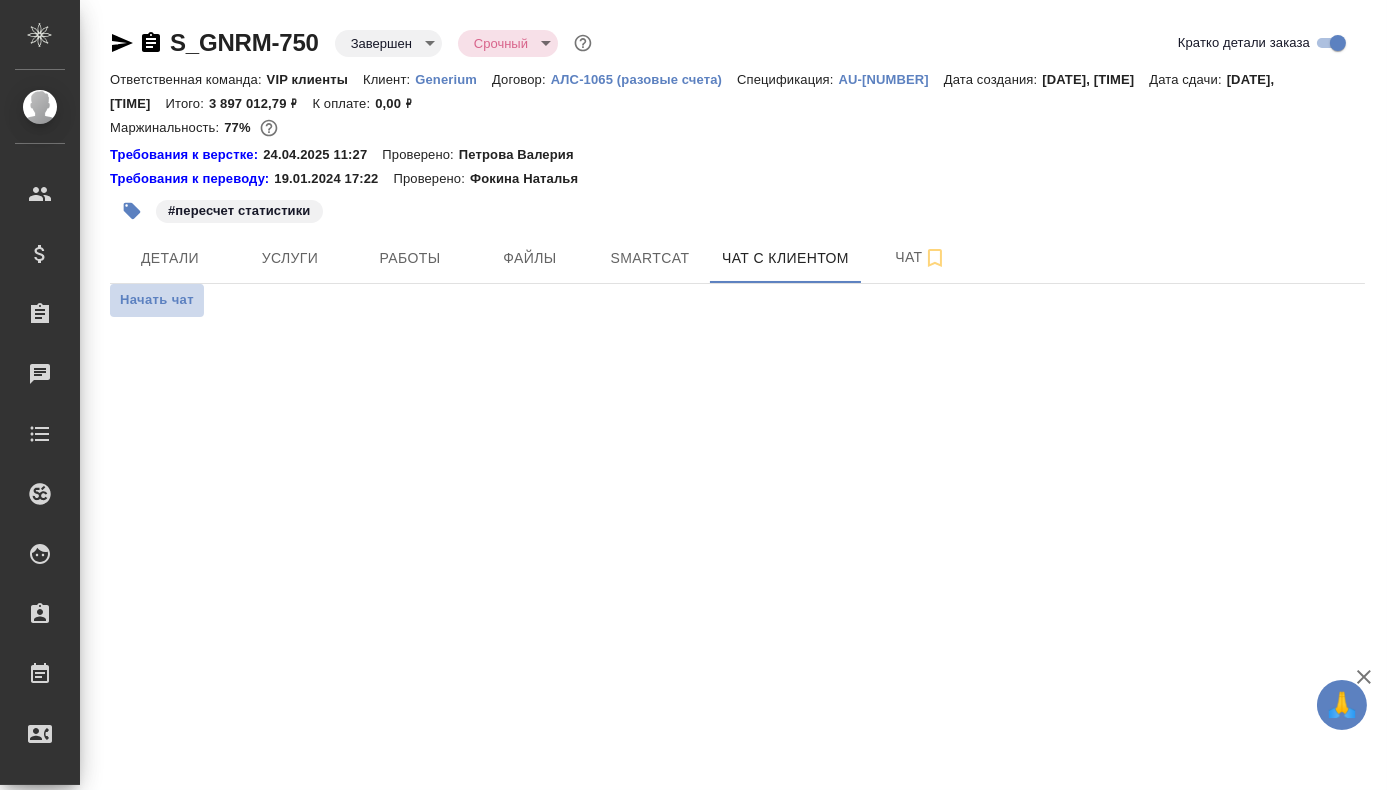 click on "Начать чат" at bounding box center (157, 300) 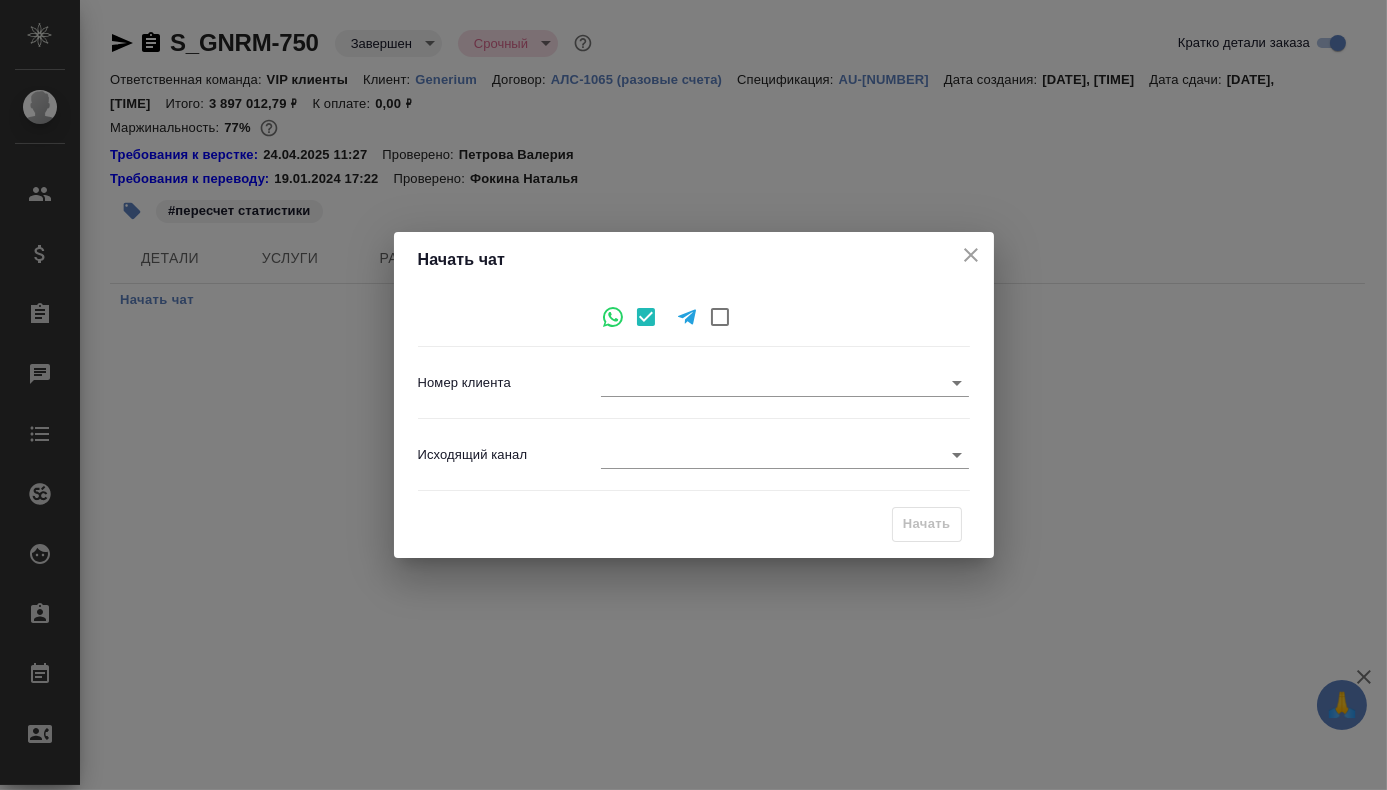 type on "8ccbd10c9df6a02bdecec2e8" 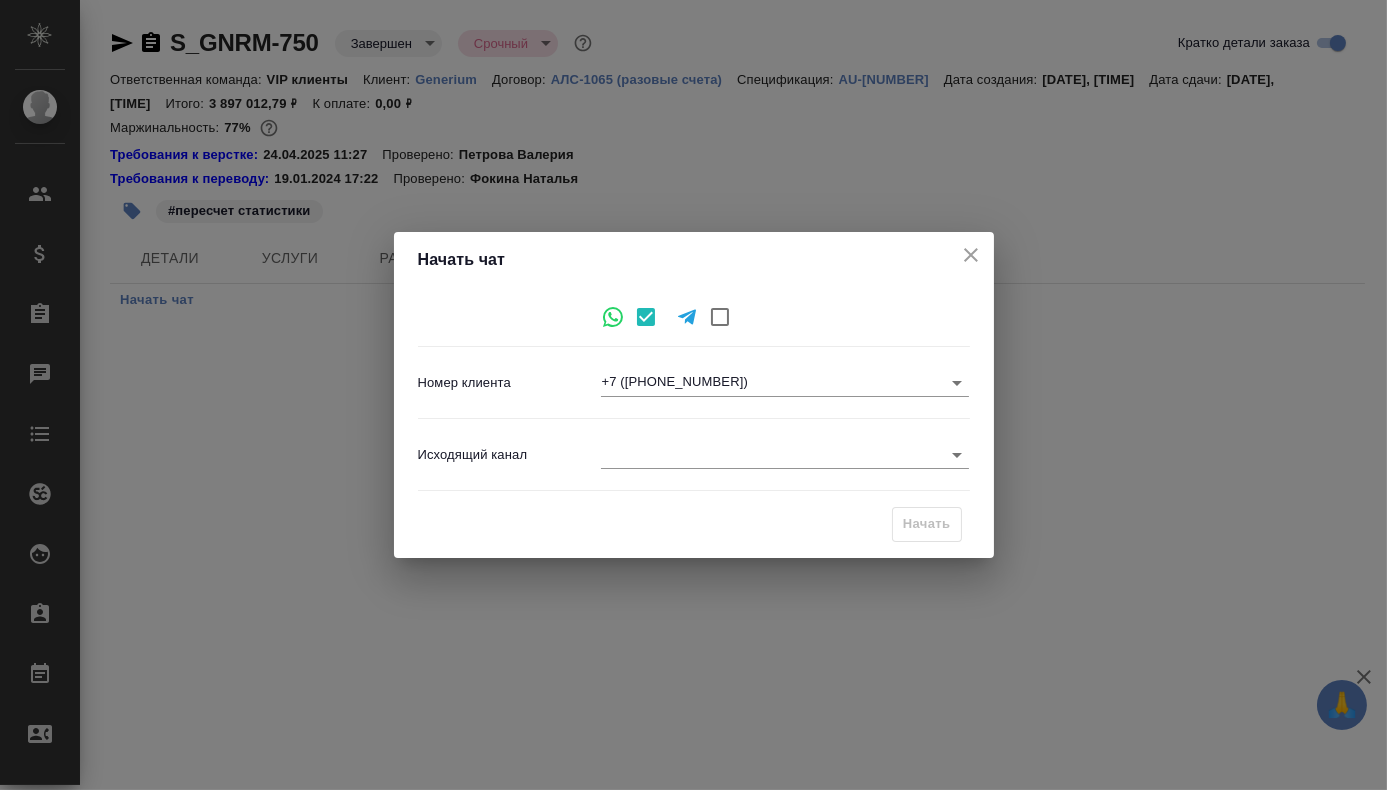 click on "🙏 .cls-1
fill:#fff;
AWATERA Chepelev Mikhail Клиенты Спецификации Заказы 0 Чаты Todo Проекты SC Исполнители Кандидаты Работы Входящие заявки Заявки на доставку Рекламации Проекты процессинга Конференции Администрирование Выйти S_GNRM-750 Завершен closed Срочный urgent Кратко детали заказа Ответственная команда: VIP клиенты Клиент: Generium Договор: АЛС-1065  (разовые счета) Спецификация: AU-12768 Дата создания: 29.12.2023, 16:54 Дата сдачи: 15.02.2024, 17:00 Итого: 3 897 012,79 ₽ К оплате: 0,00 ₽ Маржинальность: 77% Требования к верстке: 24.04.2025 11:27 Проверено: Петрова Валерия Требования к переводу: Детали" at bounding box center (693, 475) 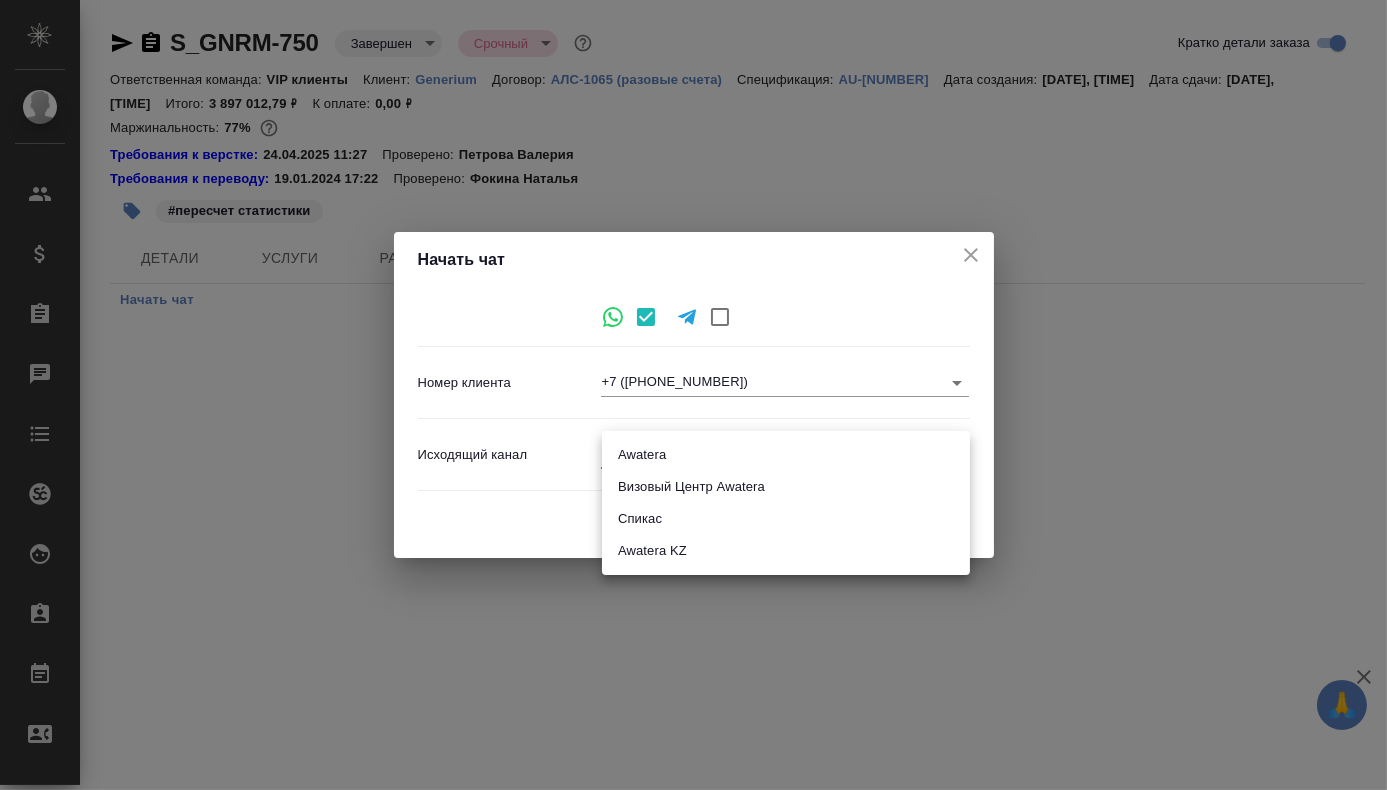 click at bounding box center (693, 395) 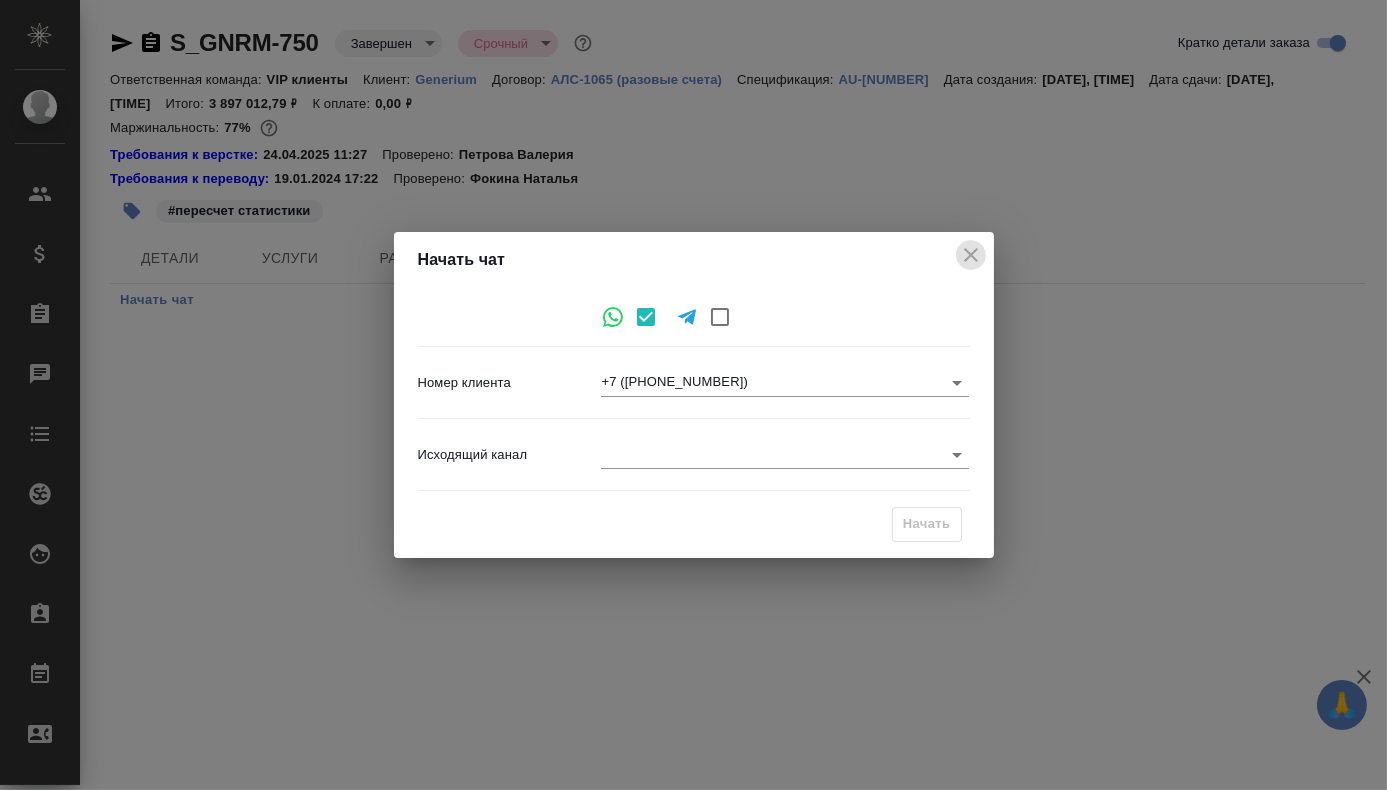 click 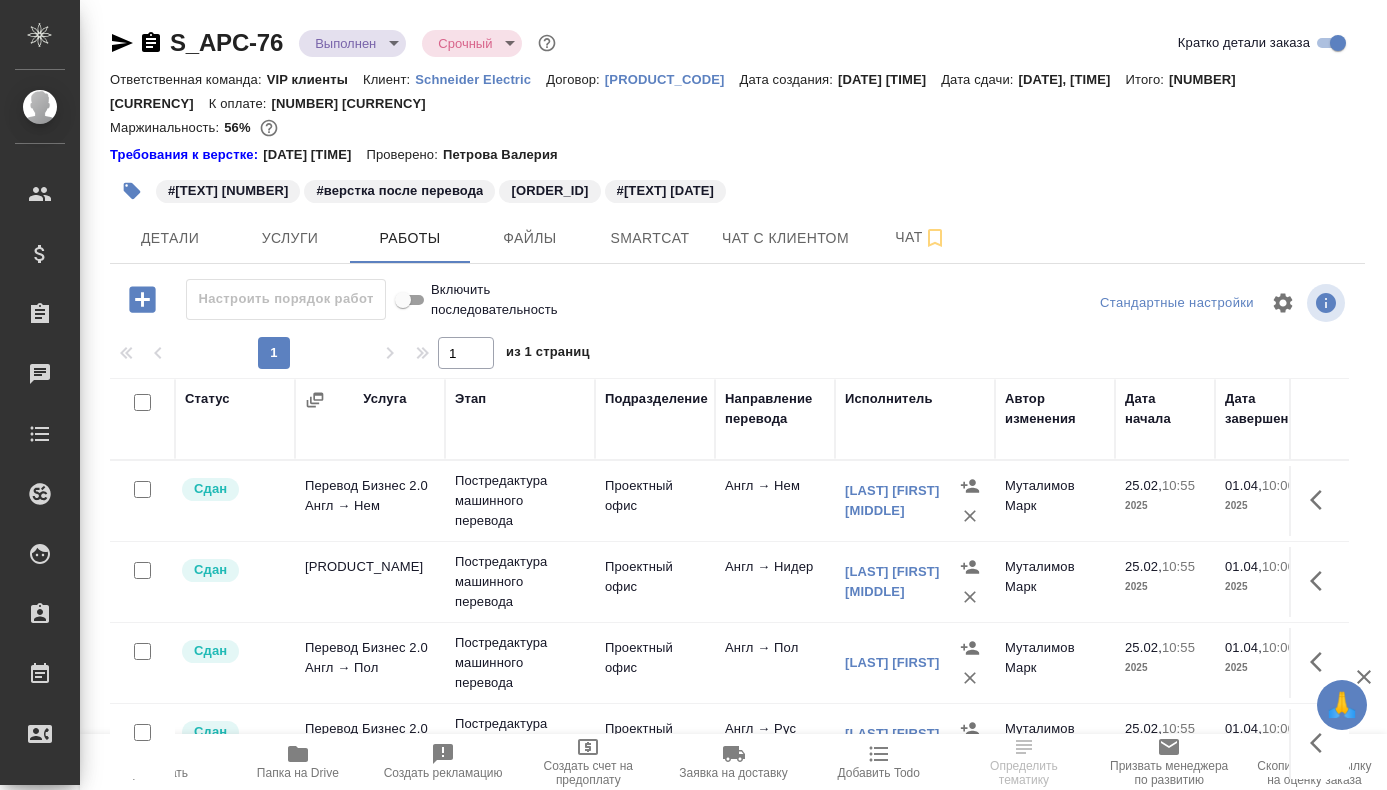 scroll, scrollTop: 0, scrollLeft: 0, axis: both 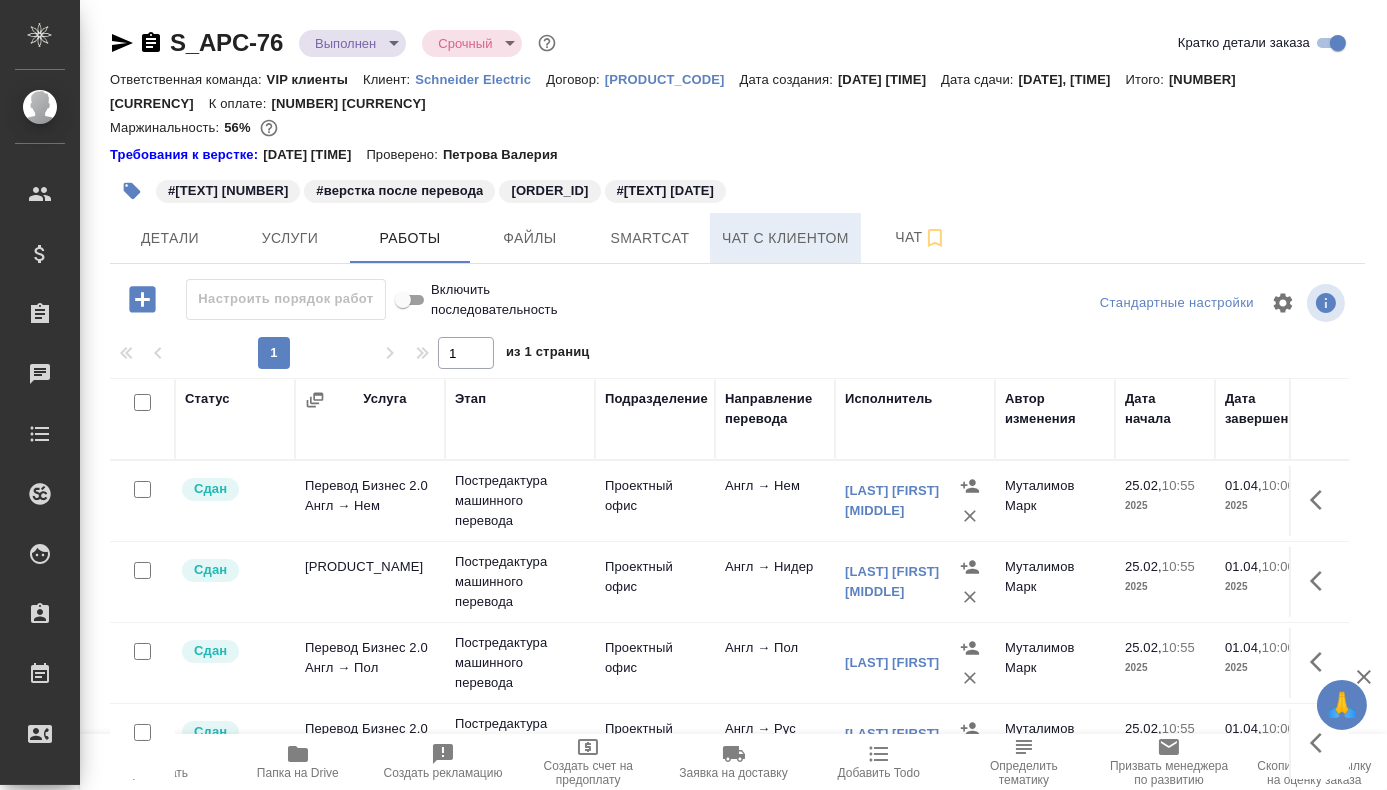 click on "Чат с клиентом" at bounding box center [785, 238] 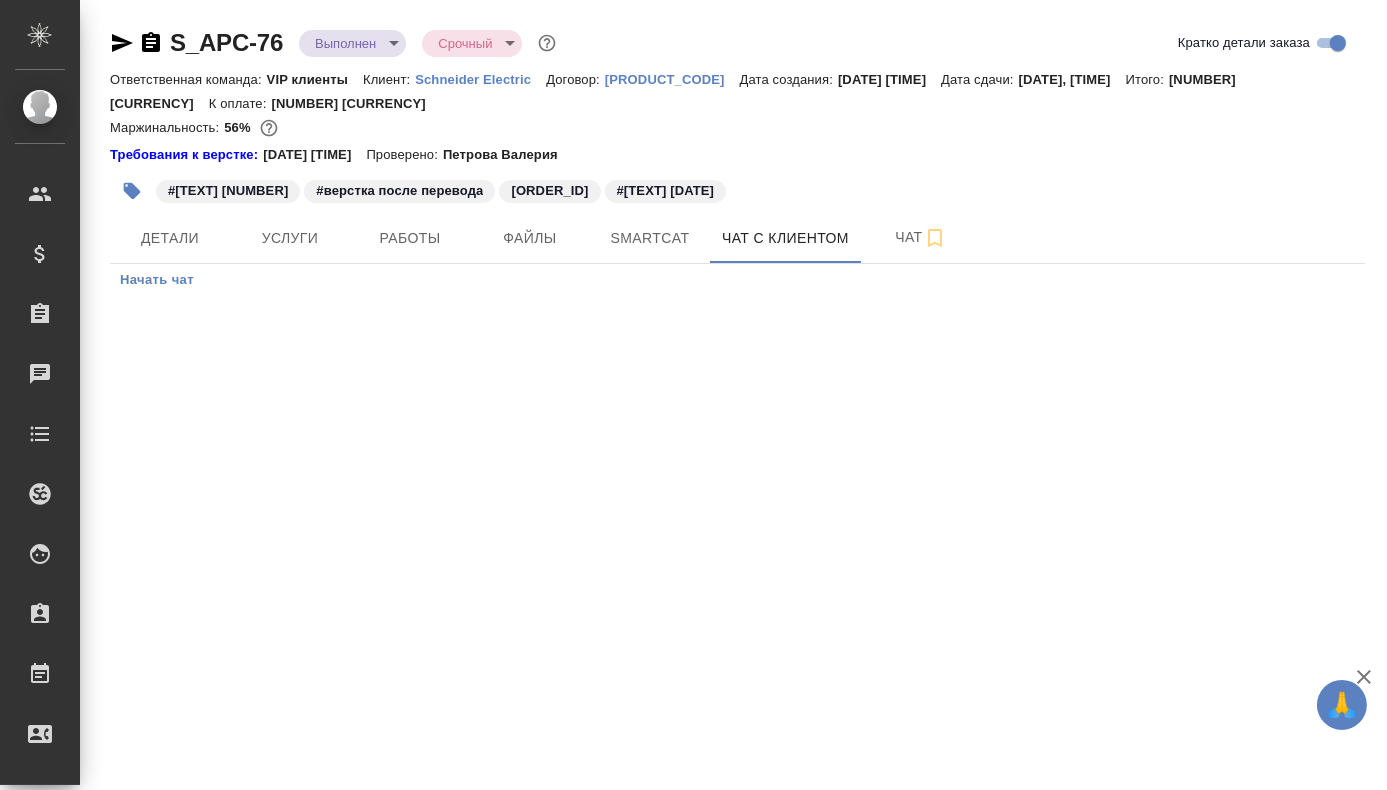 click on "S_APC-76 Выполнен completed Срочный urgent" at bounding box center [335, 43] 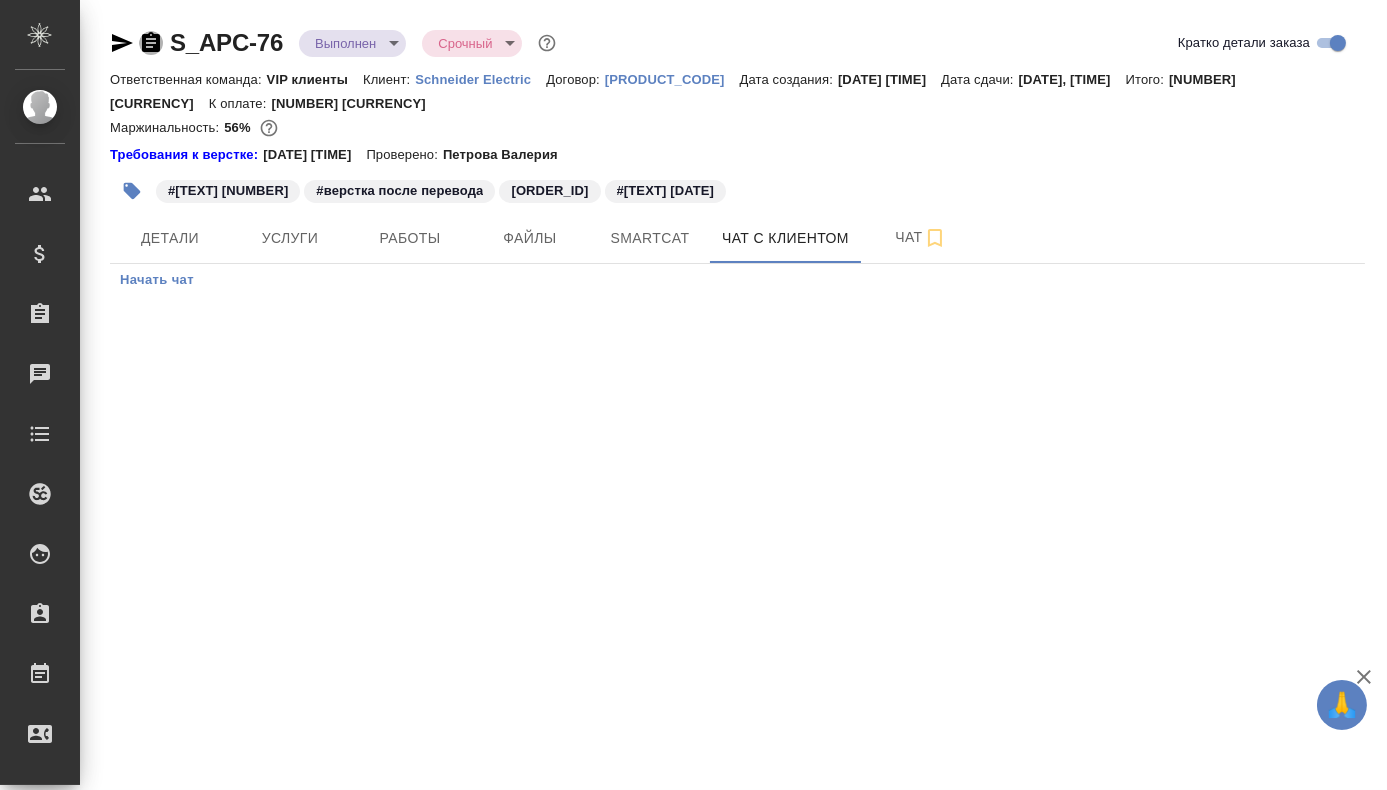 click 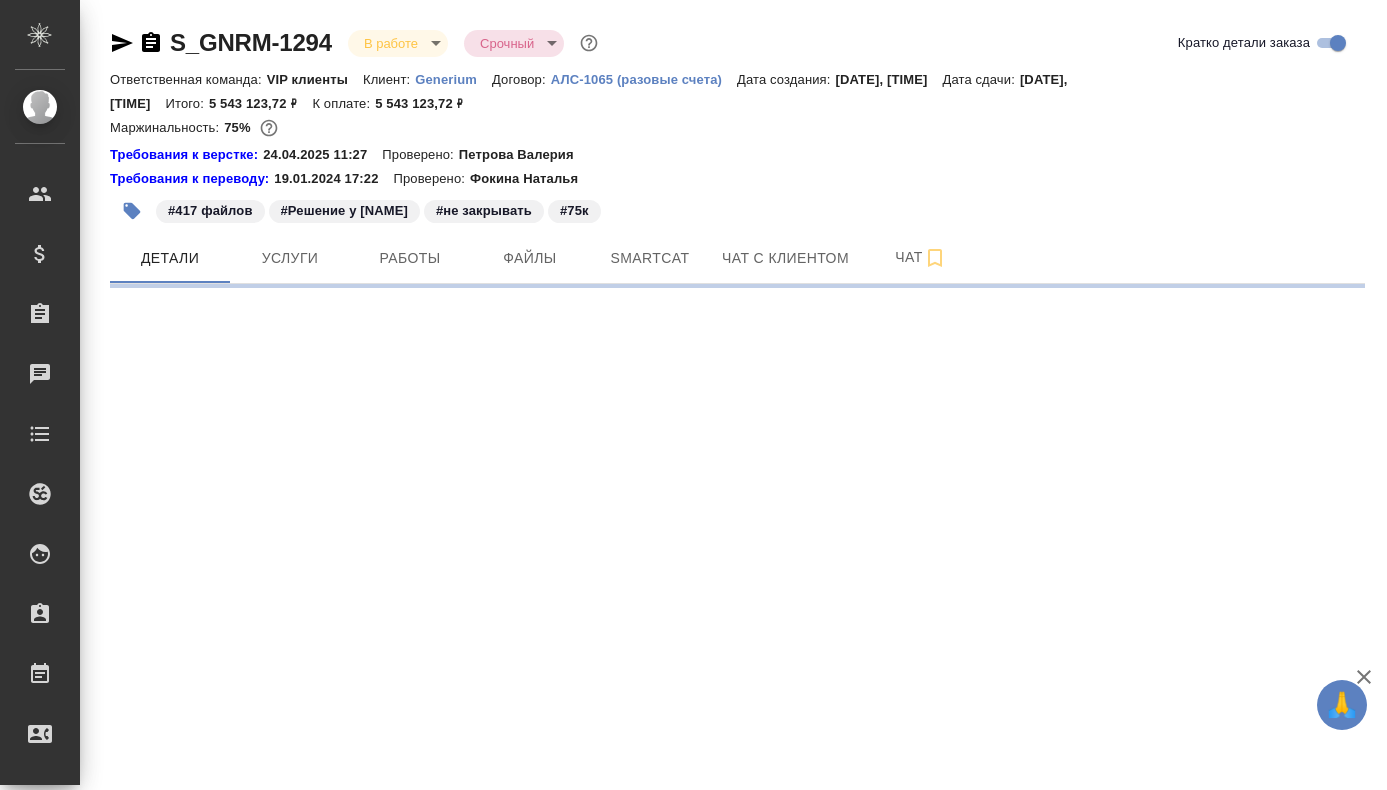 scroll, scrollTop: 0, scrollLeft: 0, axis: both 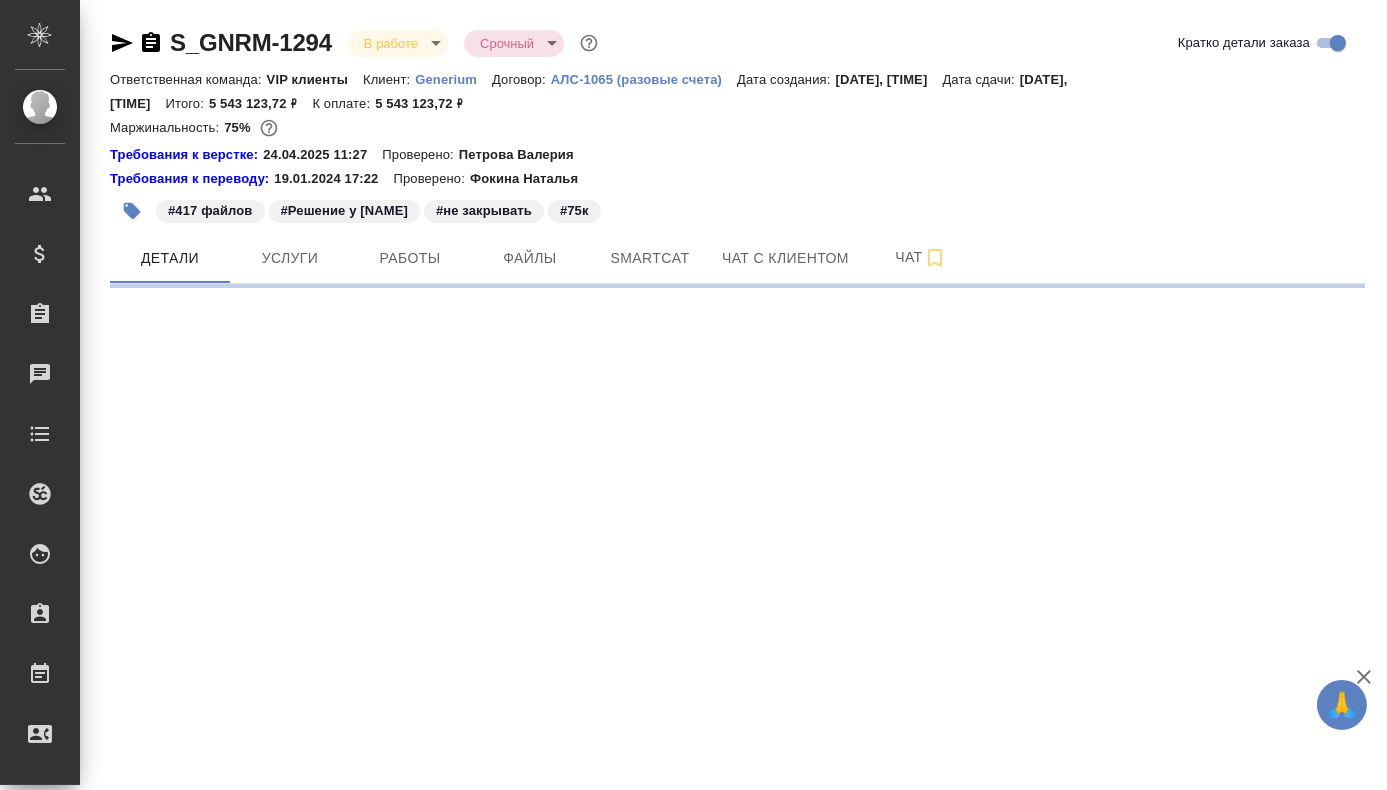 select on "RU" 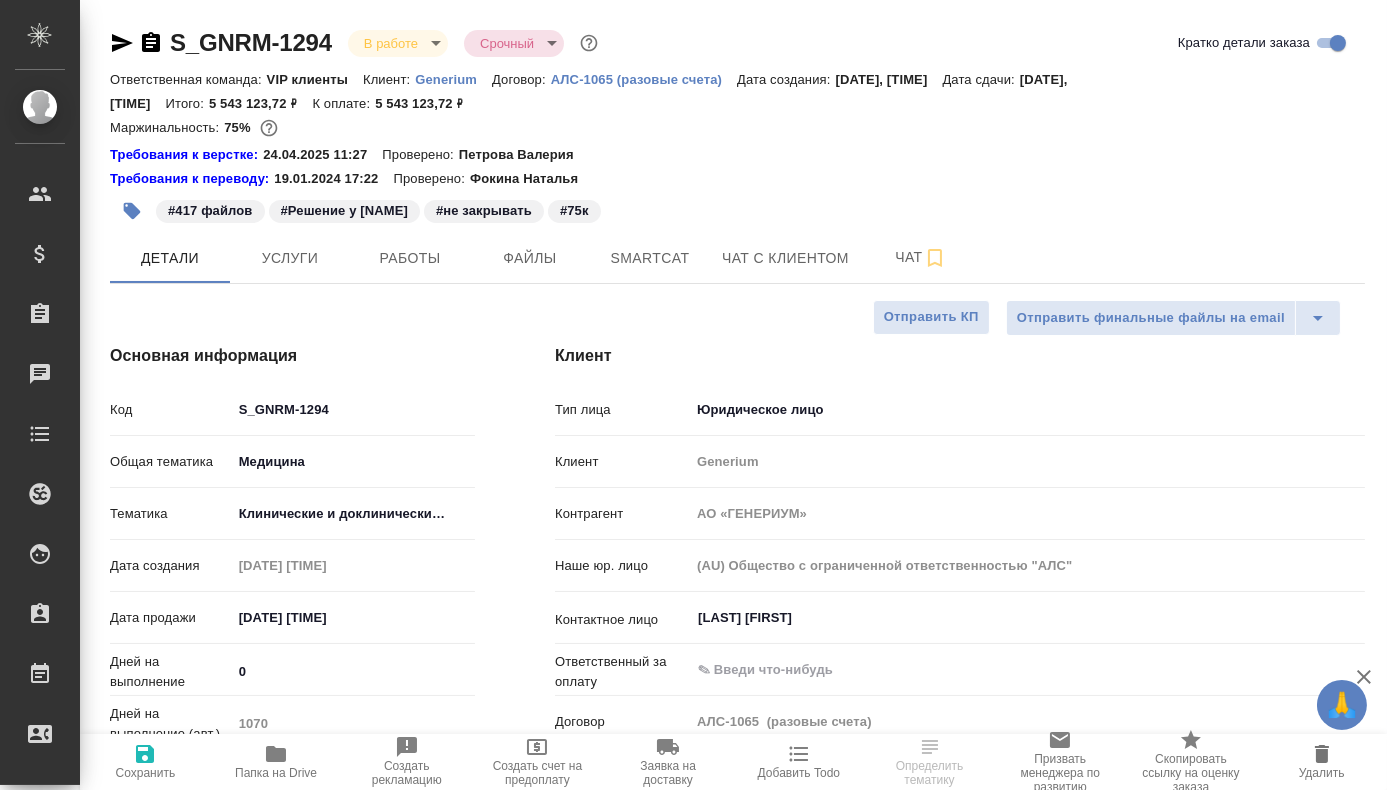 type on "x" 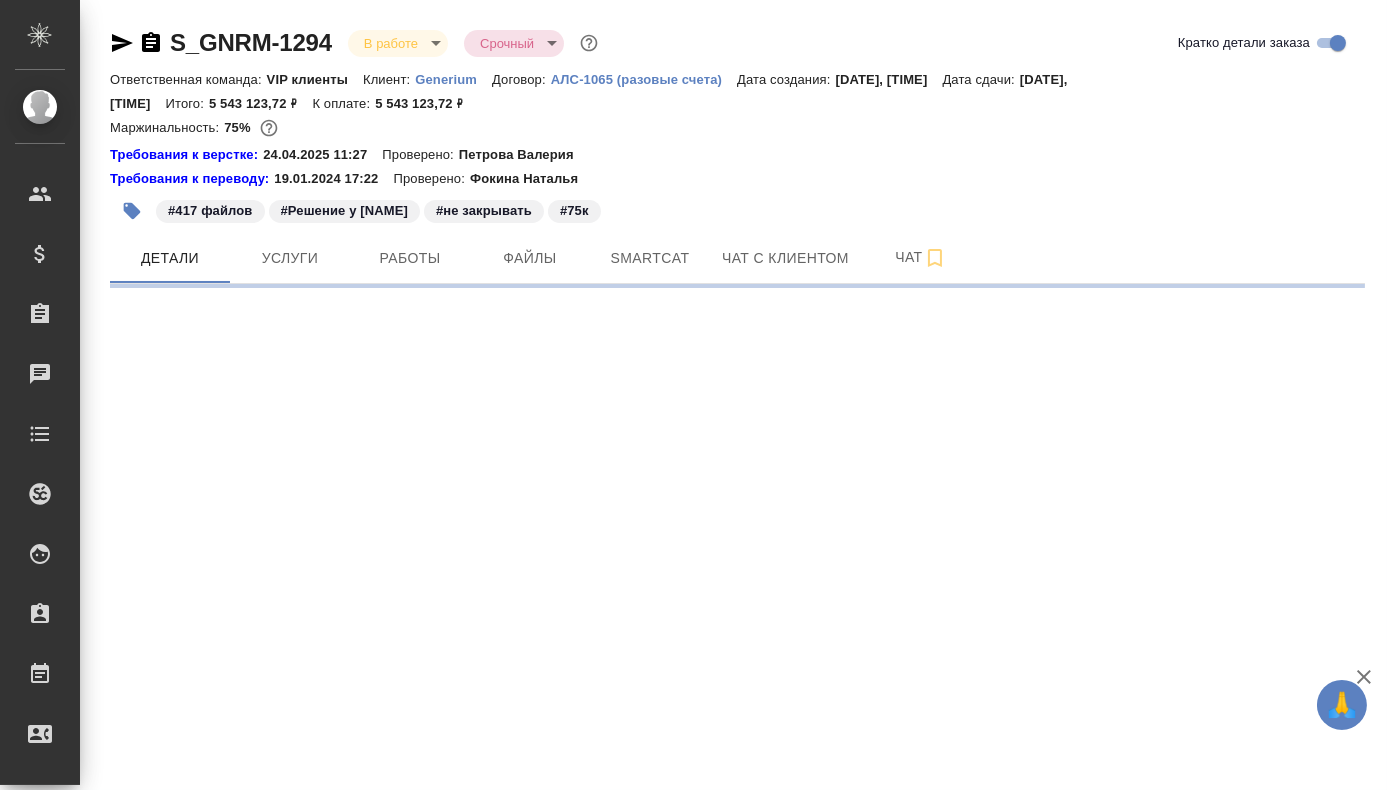 select on "RU" 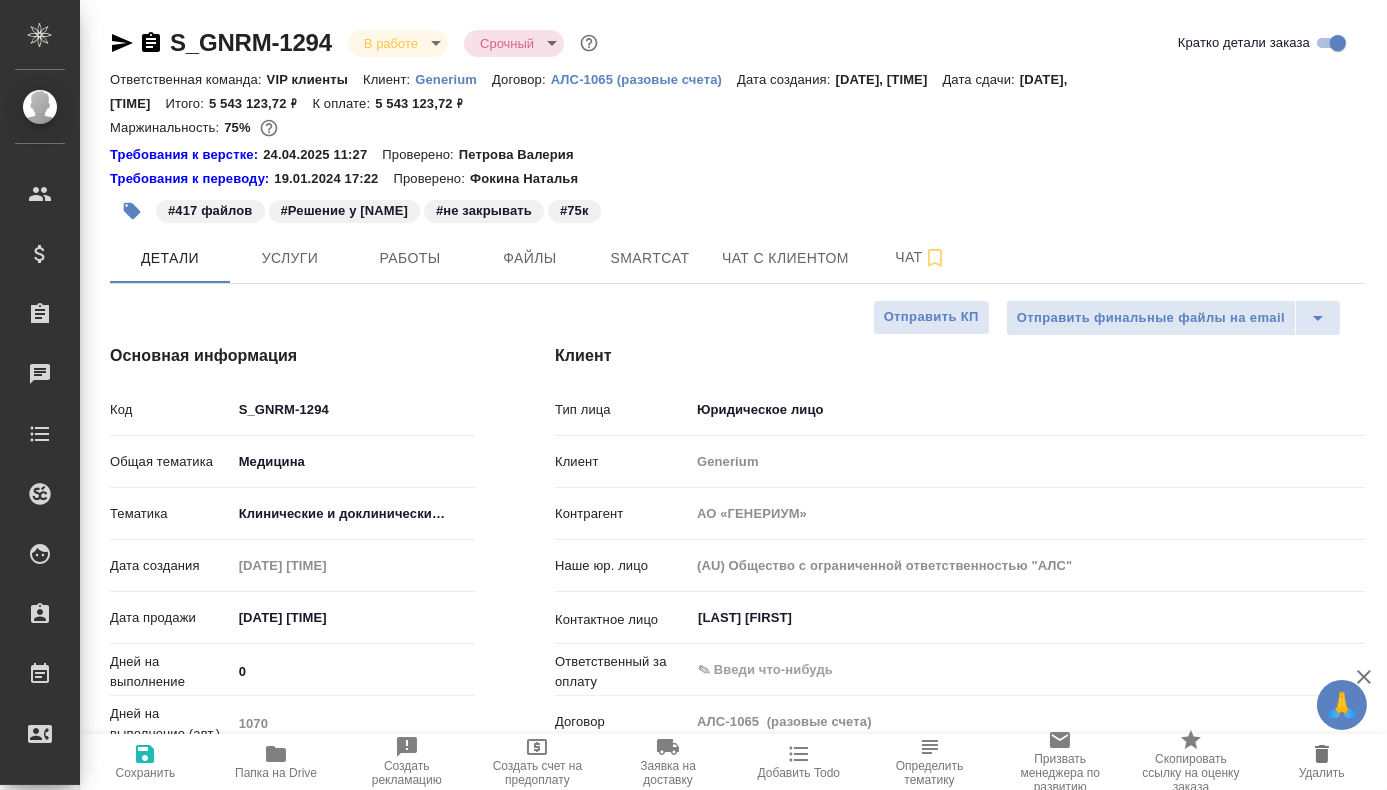 type on "x" 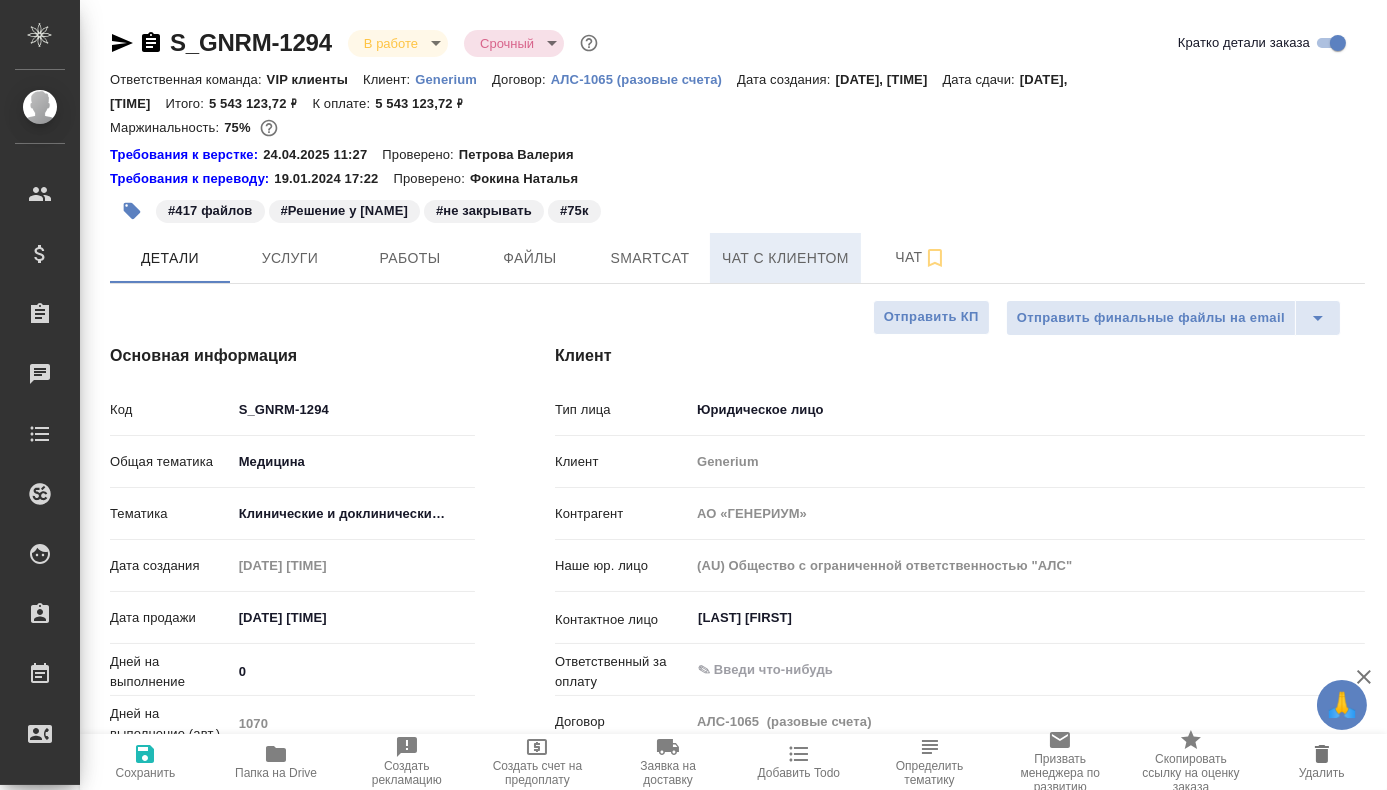 click on "Чат с клиентом" at bounding box center (785, 258) 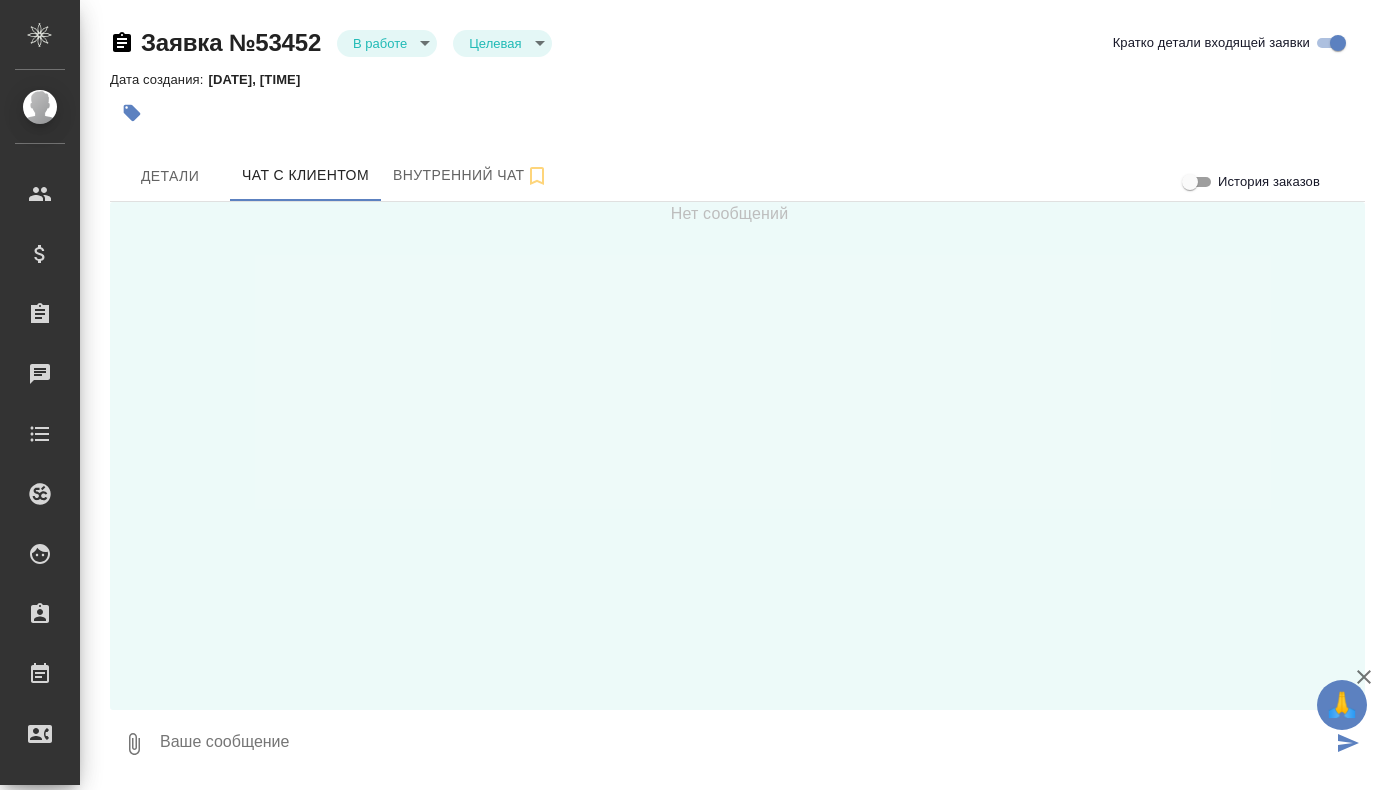 scroll, scrollTop: 0, scrollLeft: 0, axis: both 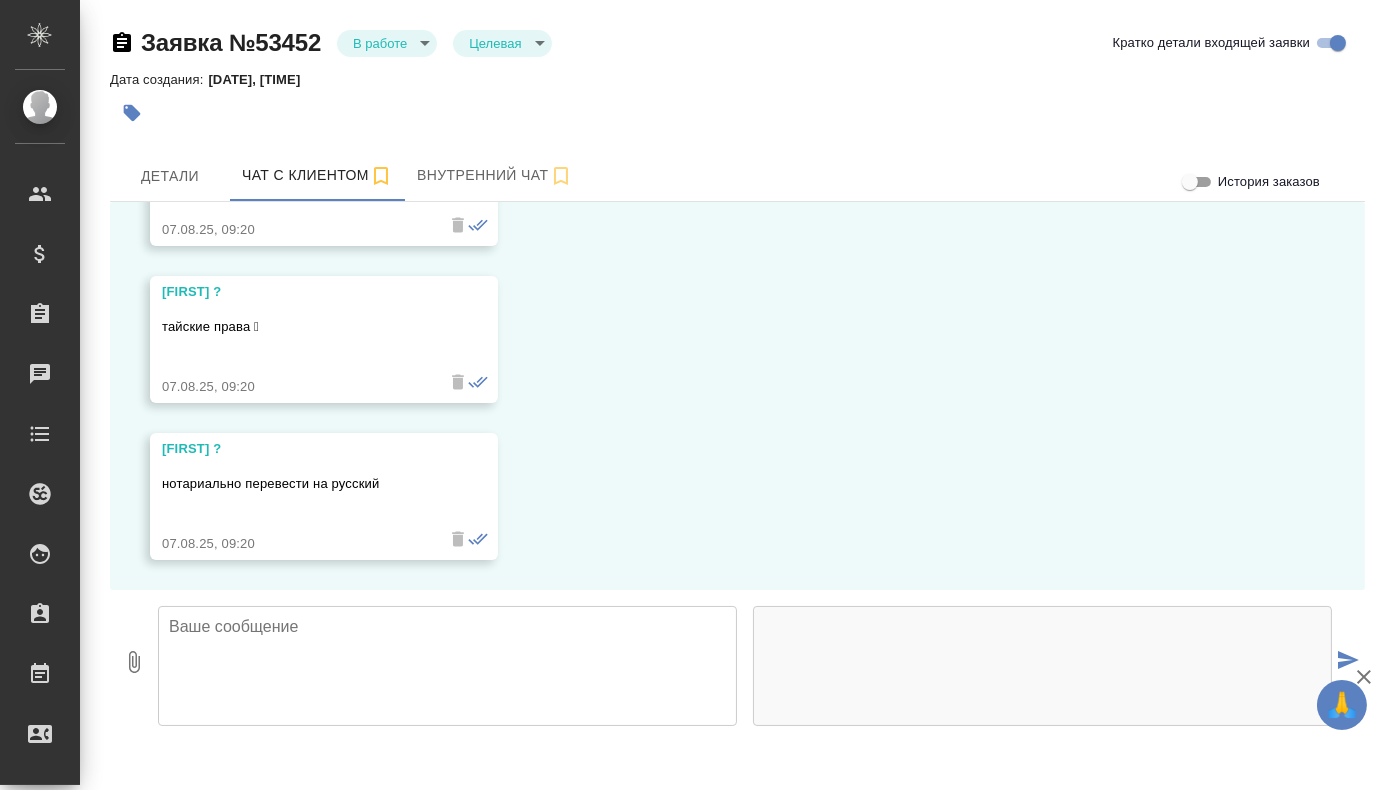 click at bounding box center (447, 666) 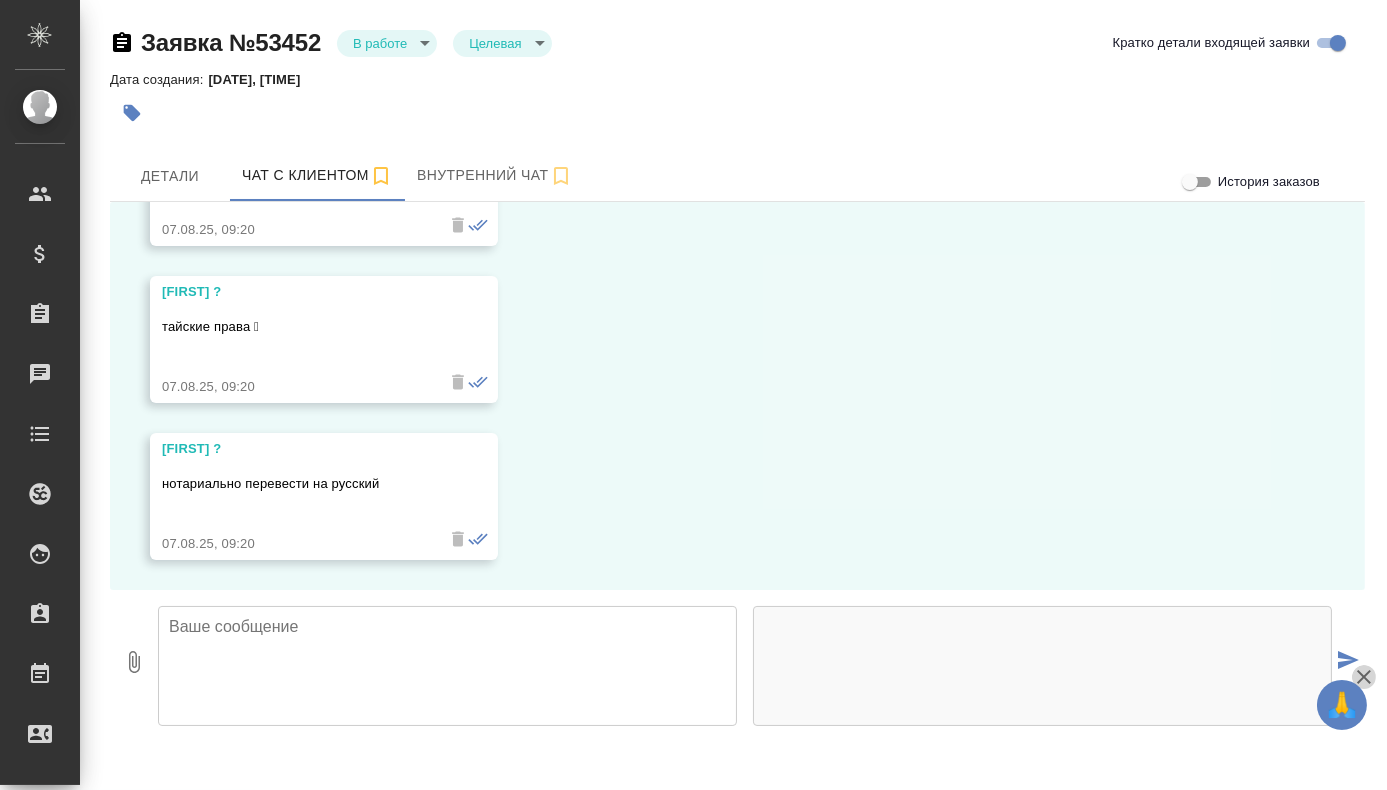 click 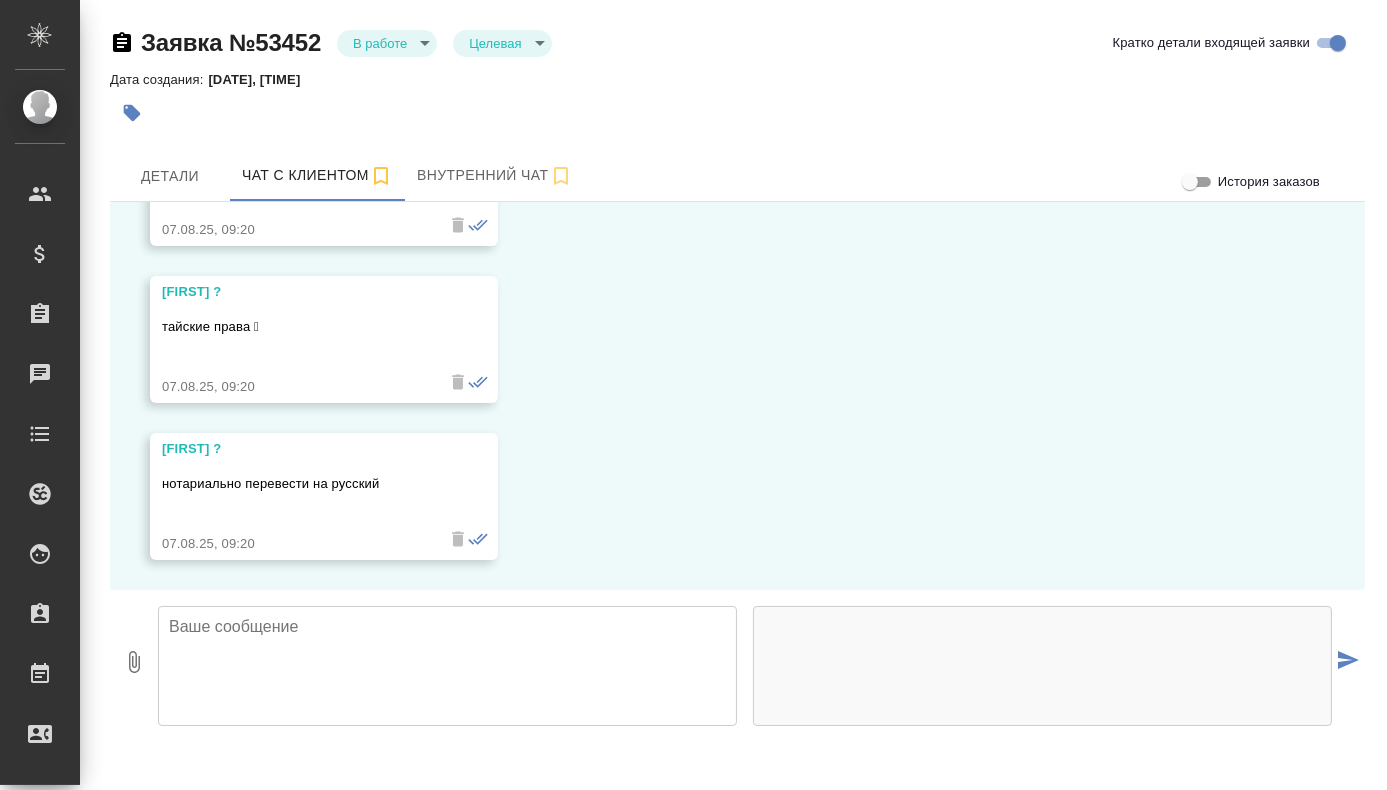 click at bounding box center (447, 666) 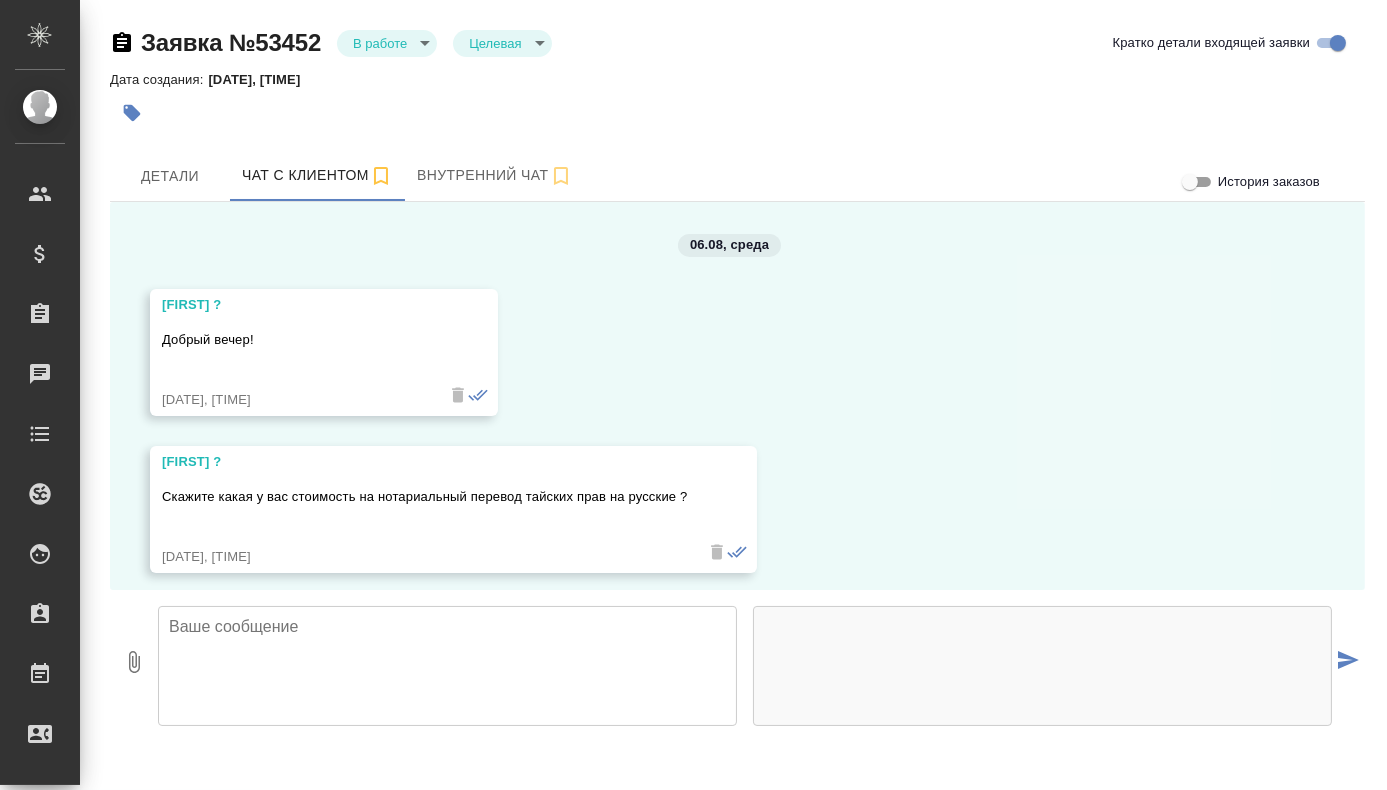 scroll, scrollTop: 0, scrollLeft: 0, axis: both 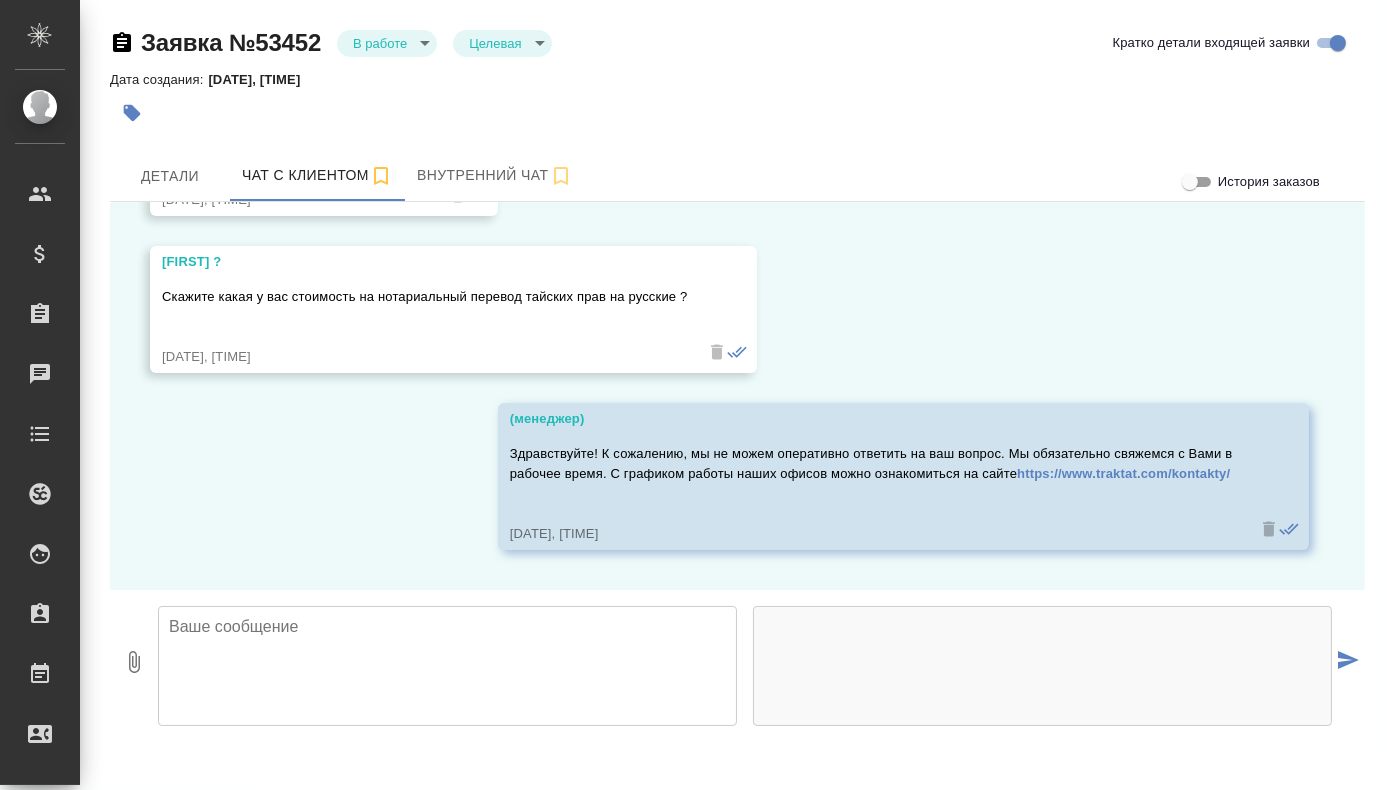 click at bounding box center (447, 666) 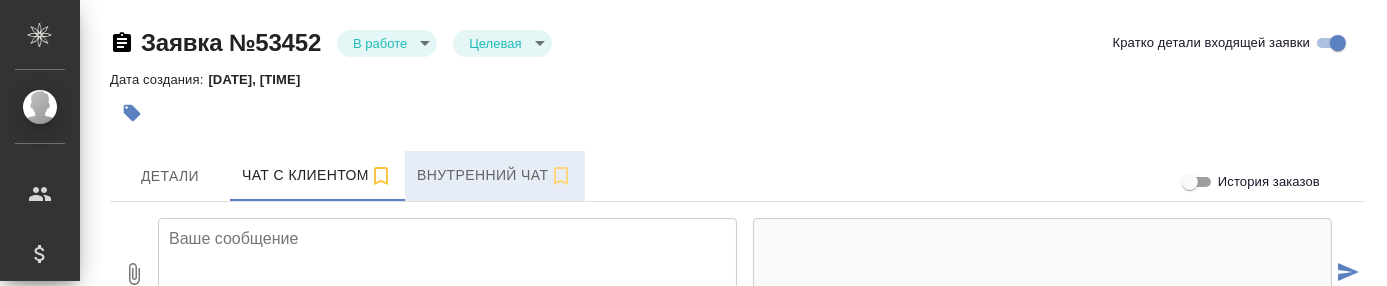 scroll, scrollTop: 69, scrollLeft: 0, axis: vertical 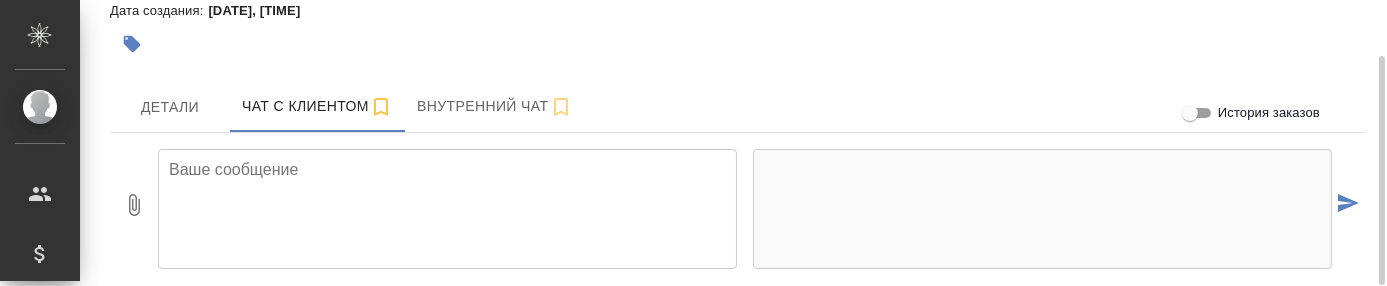 click at bounding box center (447, 209) 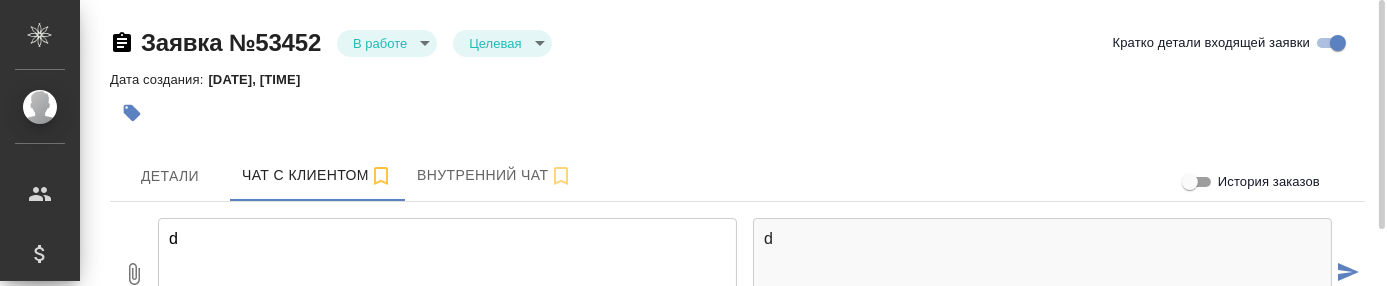 scroll, scrollTop: 69, scrollLeft: 0, axis: vertical 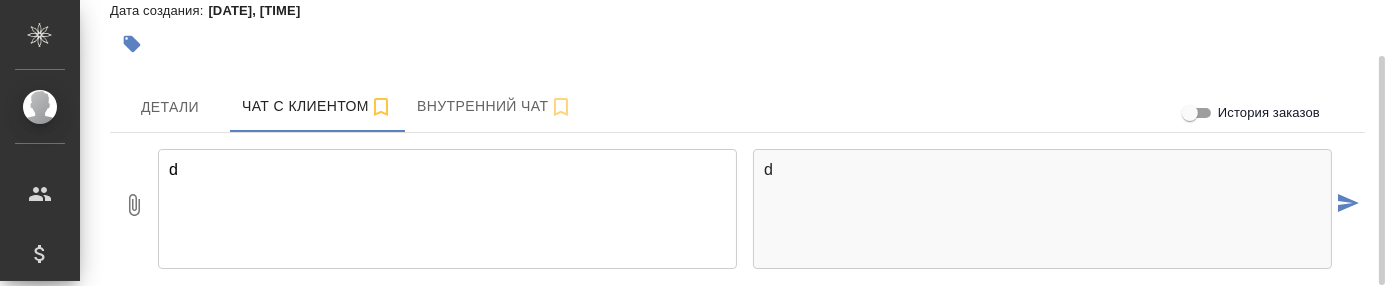 type on "d" 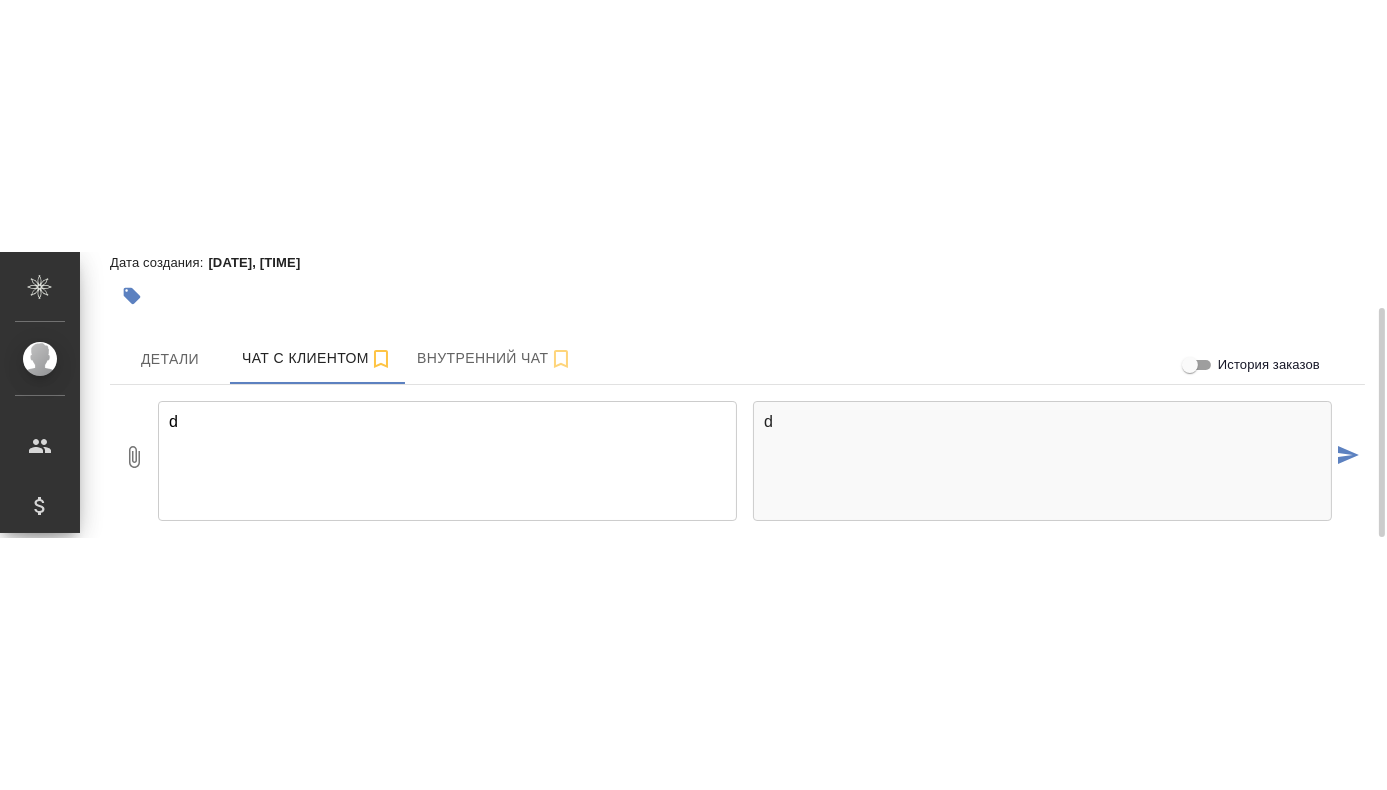scroll, scrollTop: 0, scrollLeft: 0, axis: both 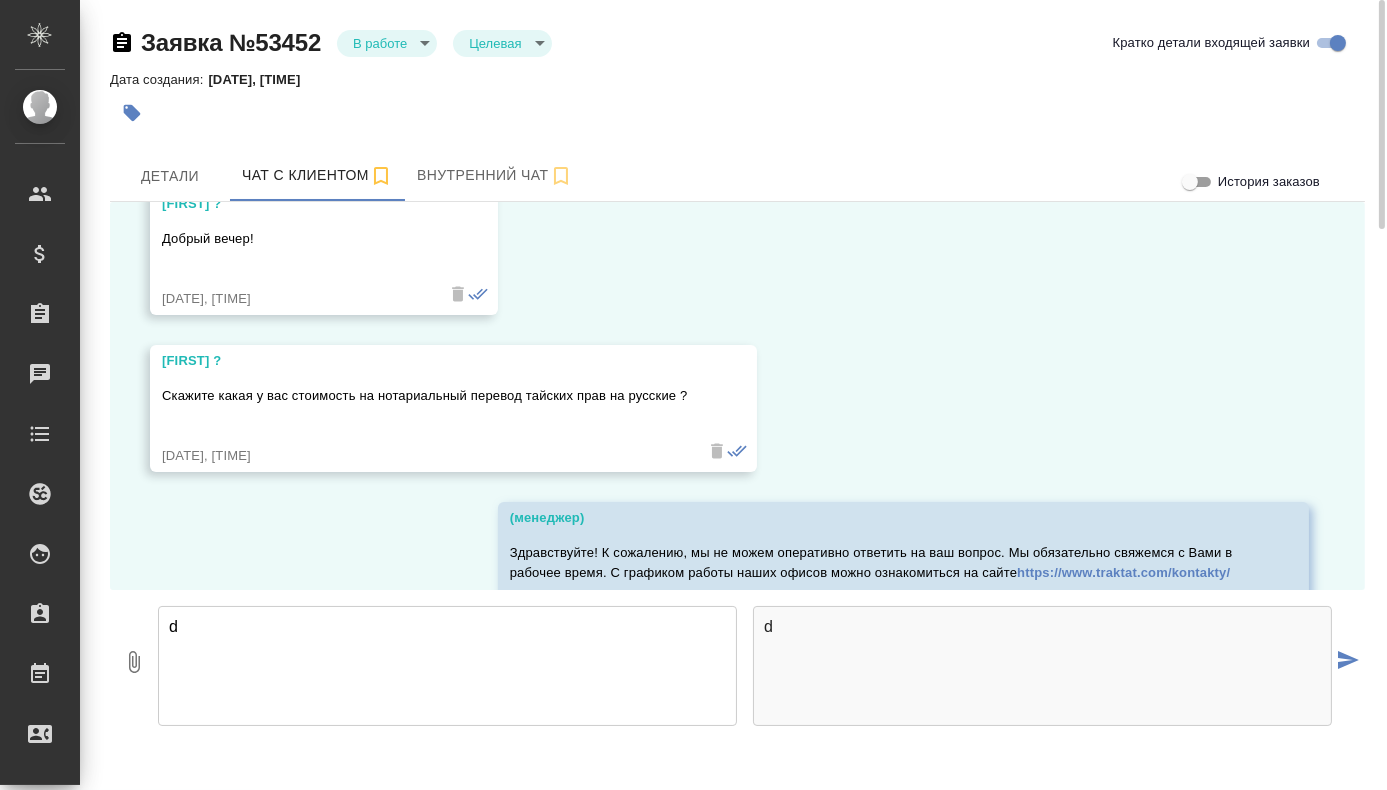 click on "d" at bounding box center [447, 666] 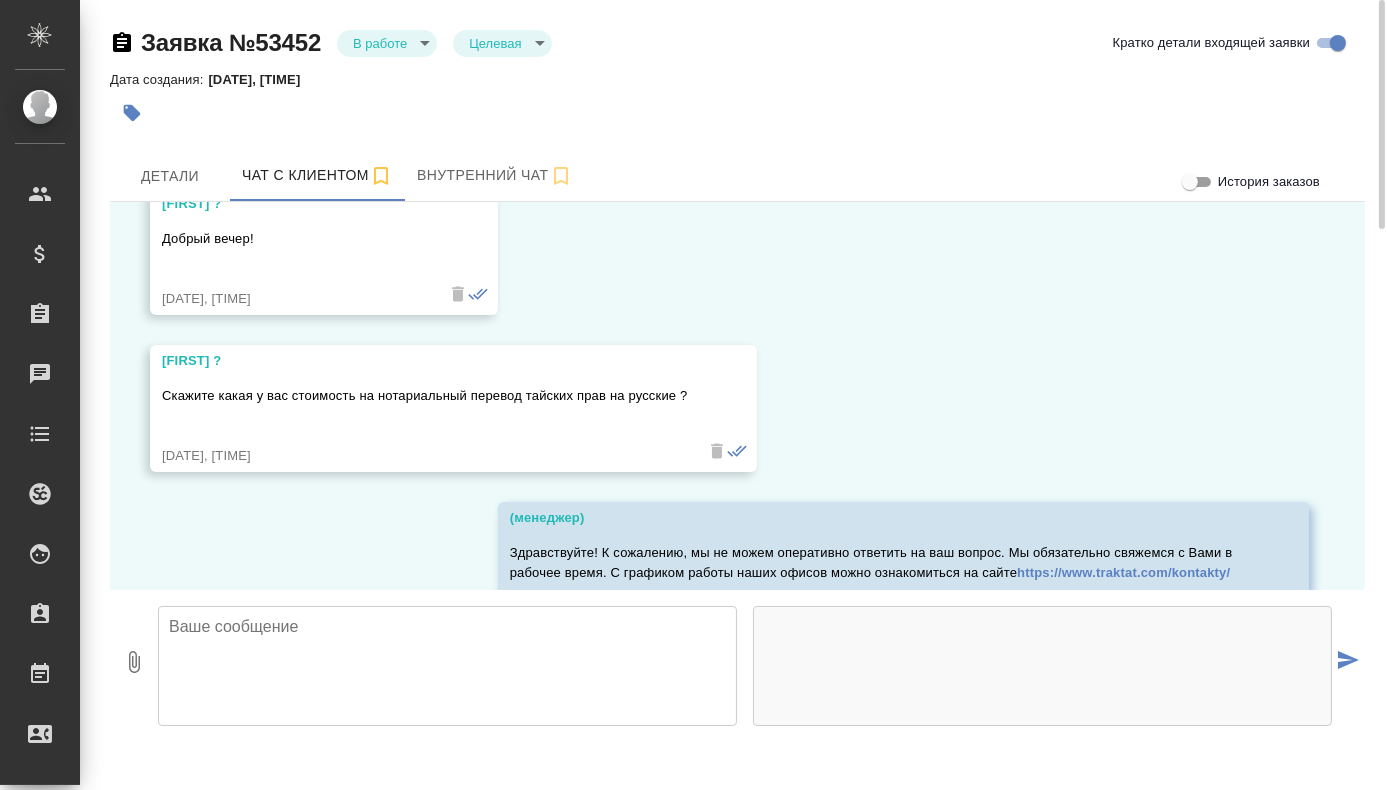 type 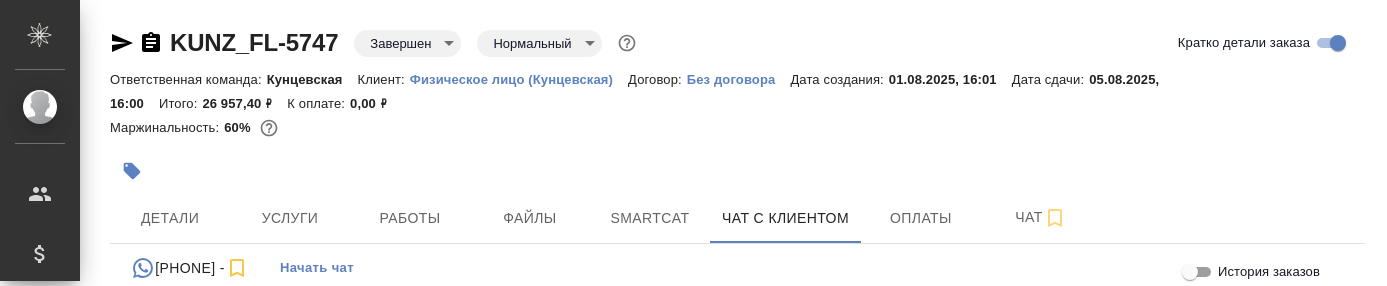 scroll, scrollTop: 0, scrollLeft: 0, axis: both 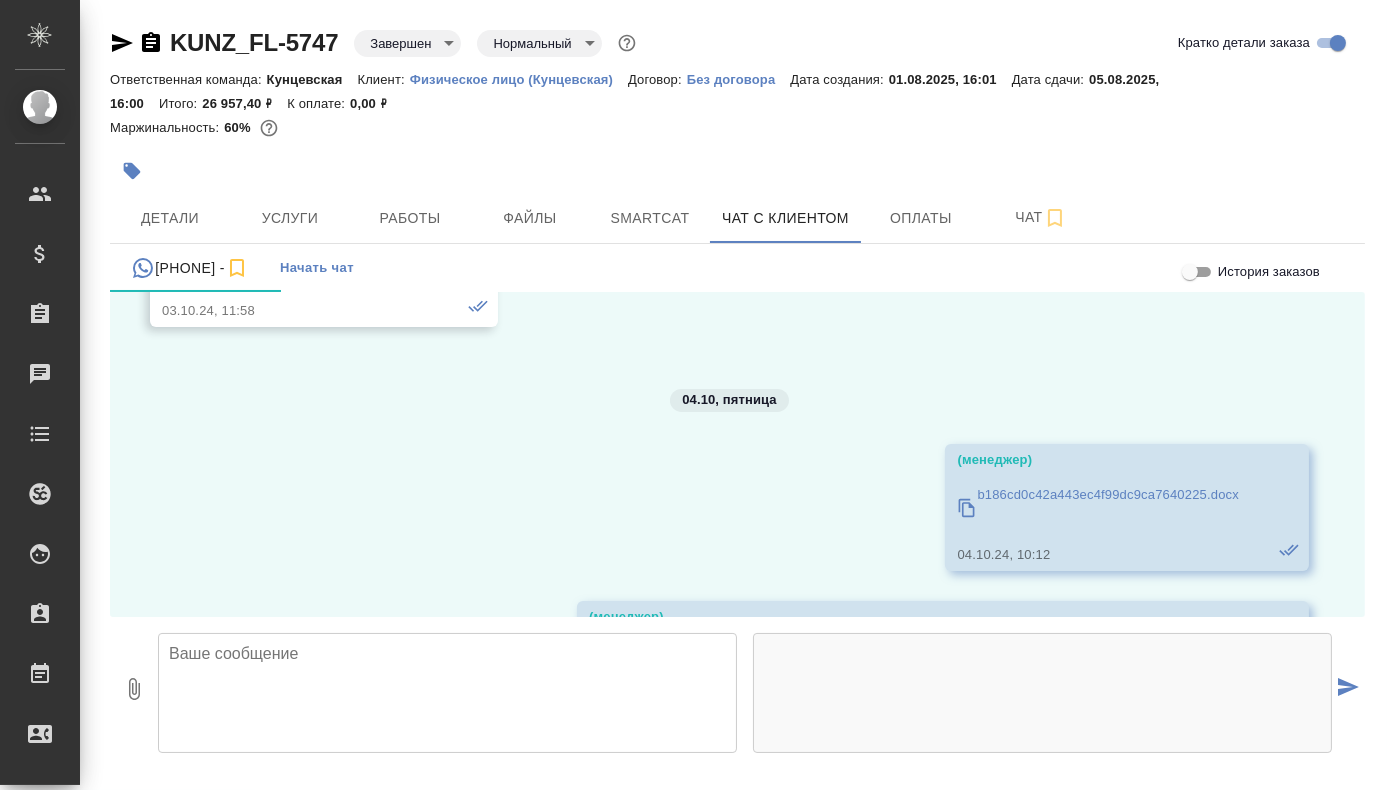click at bounding box center [447, 693] 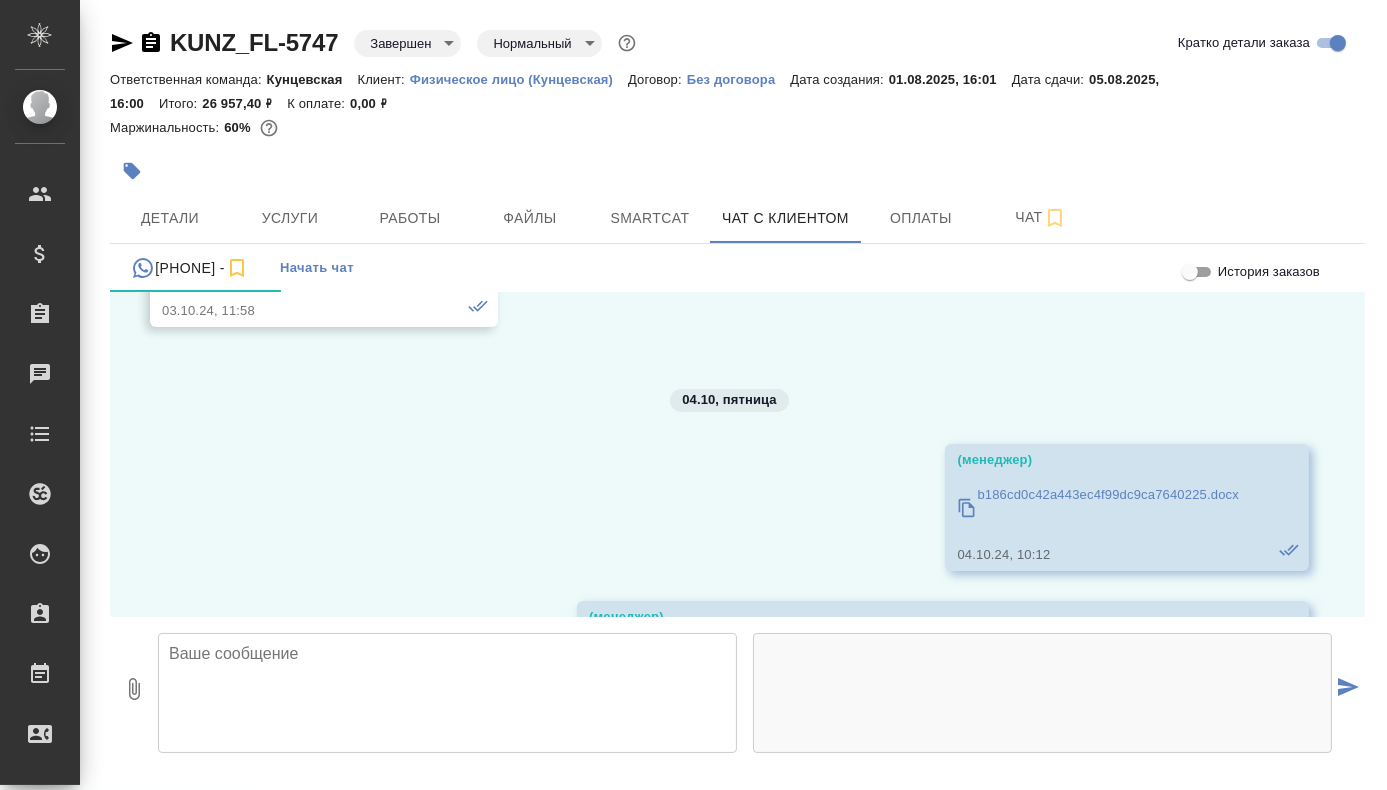 scroll, scrollTop: 6600, scrollLeft: 0, axis: vertical 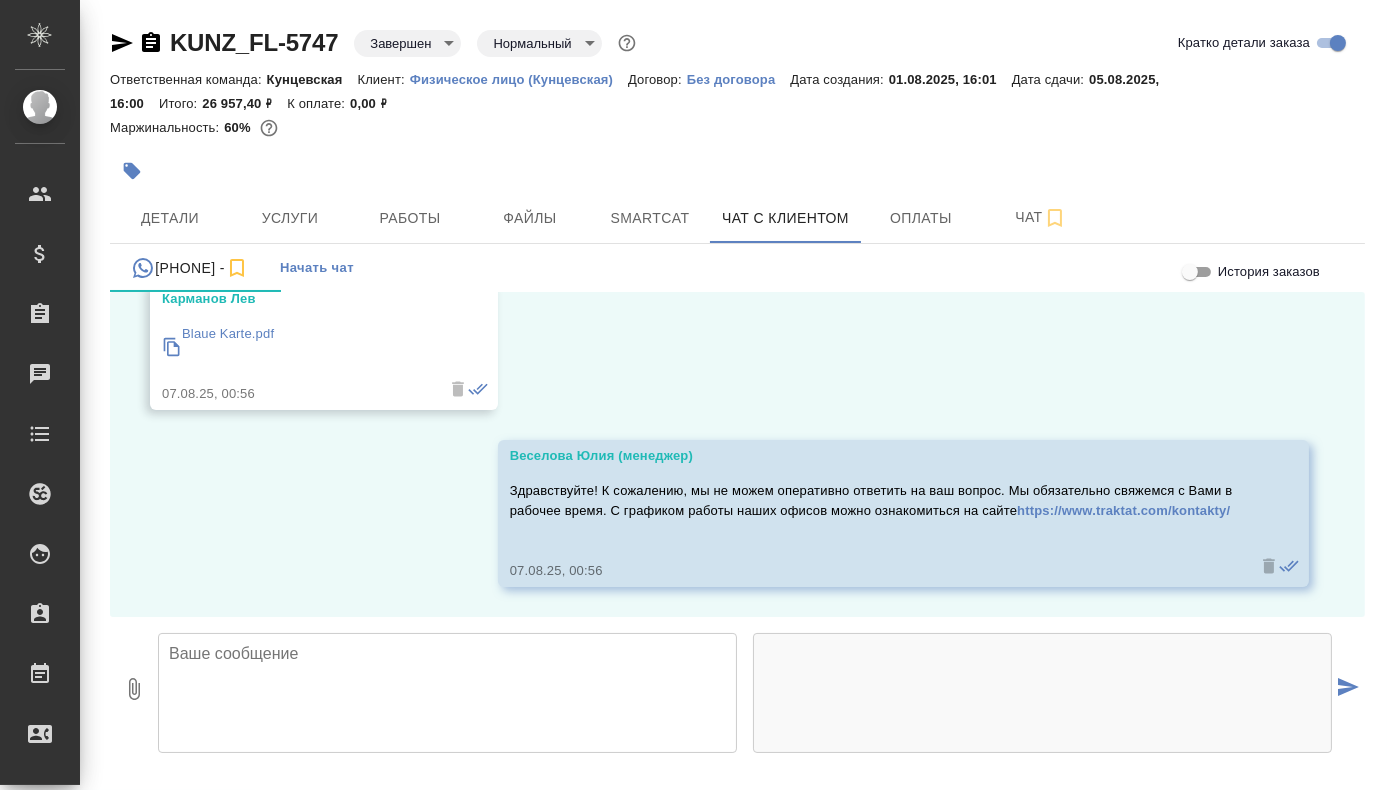 click at bounding box center [447, 693] 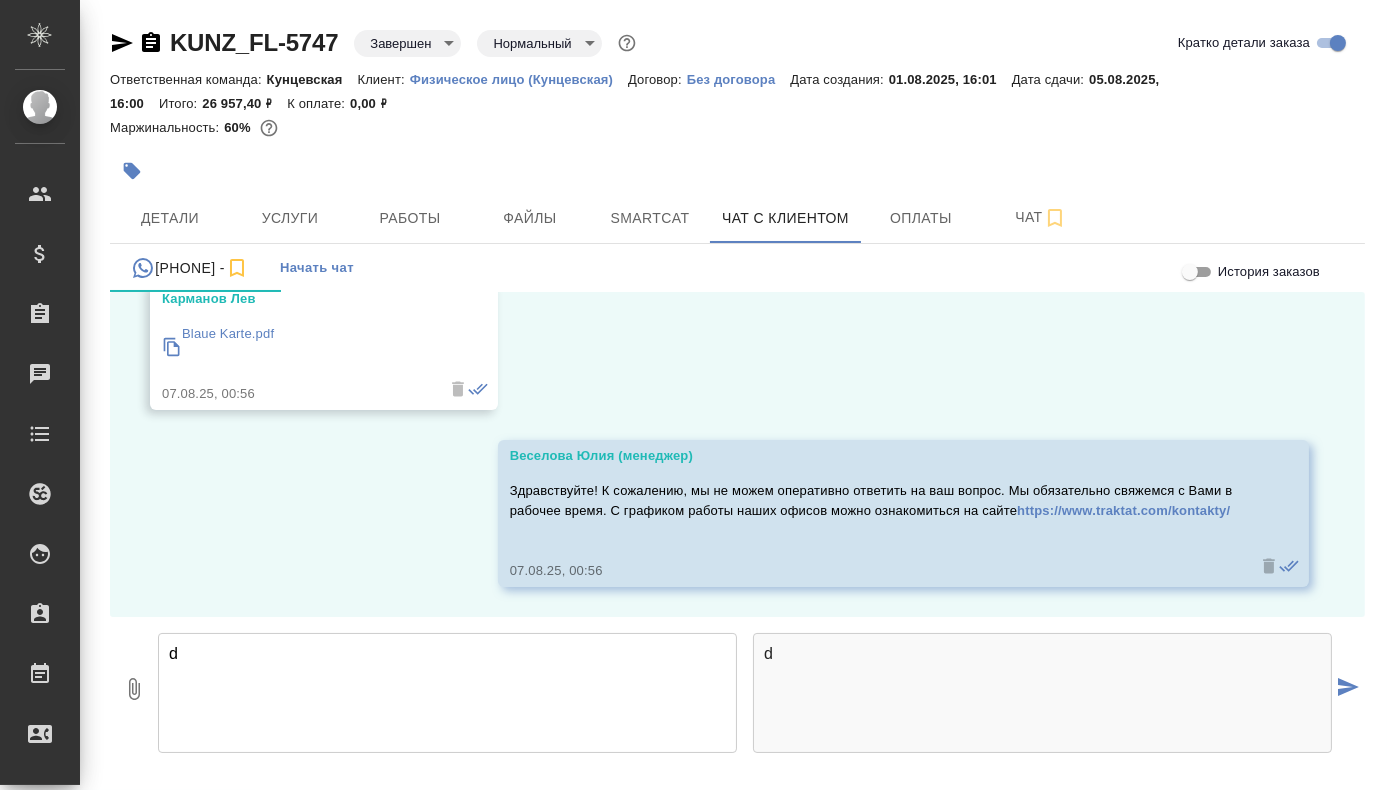 type on "d" 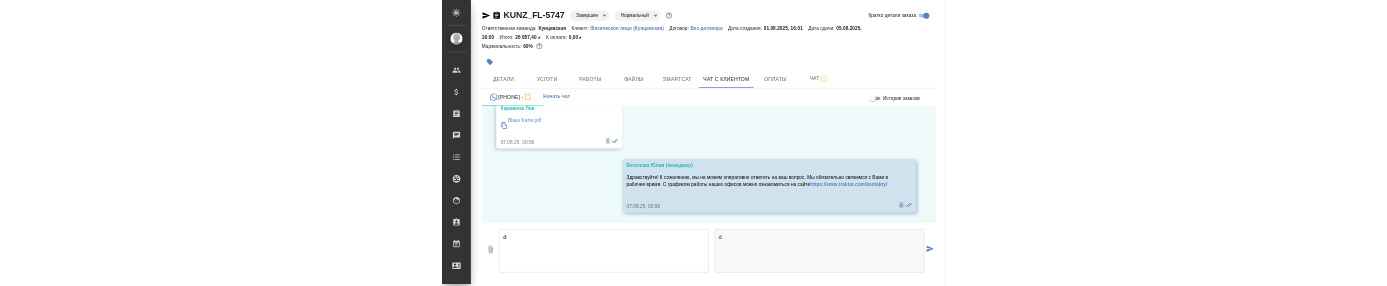scroll, scrollTop: 63606, scrollLeft: 0, axis: vertical 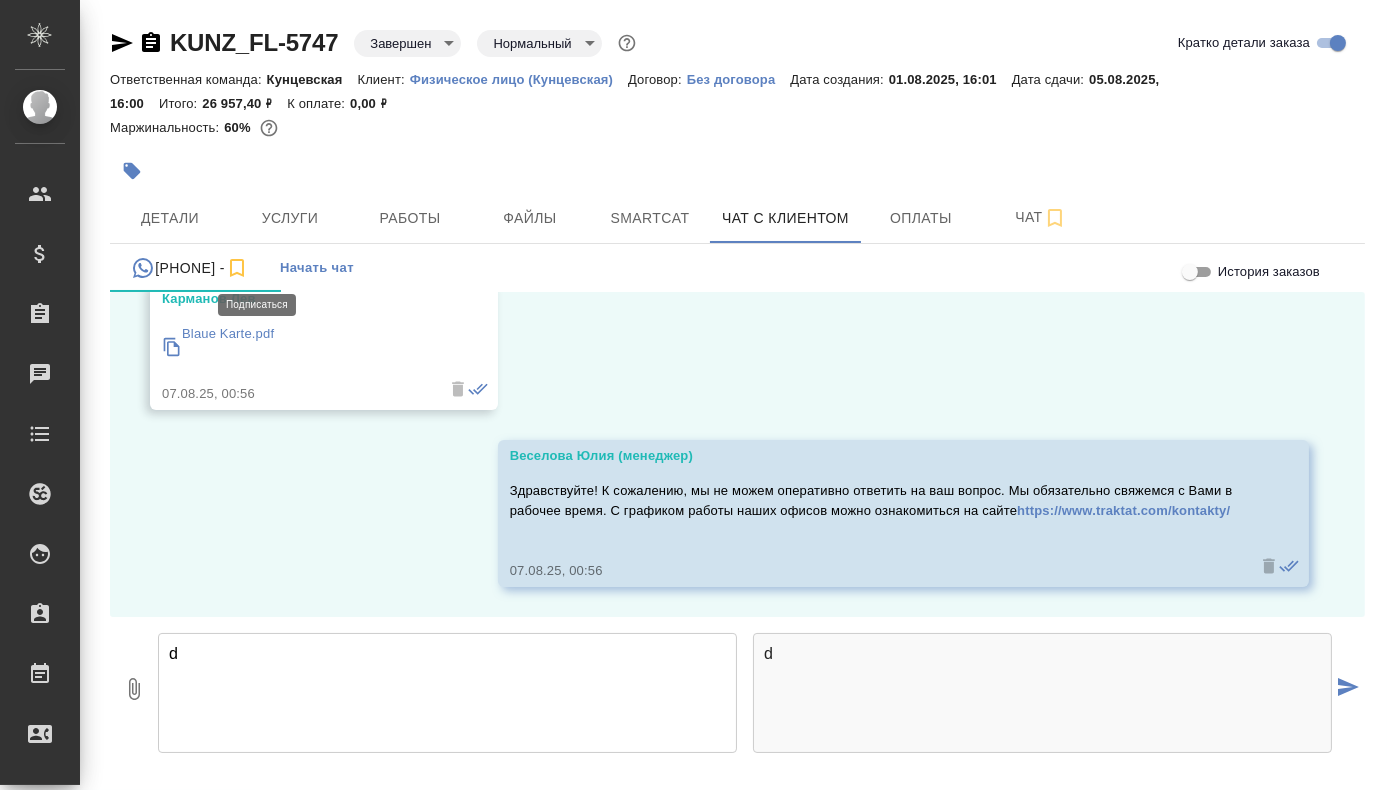 click 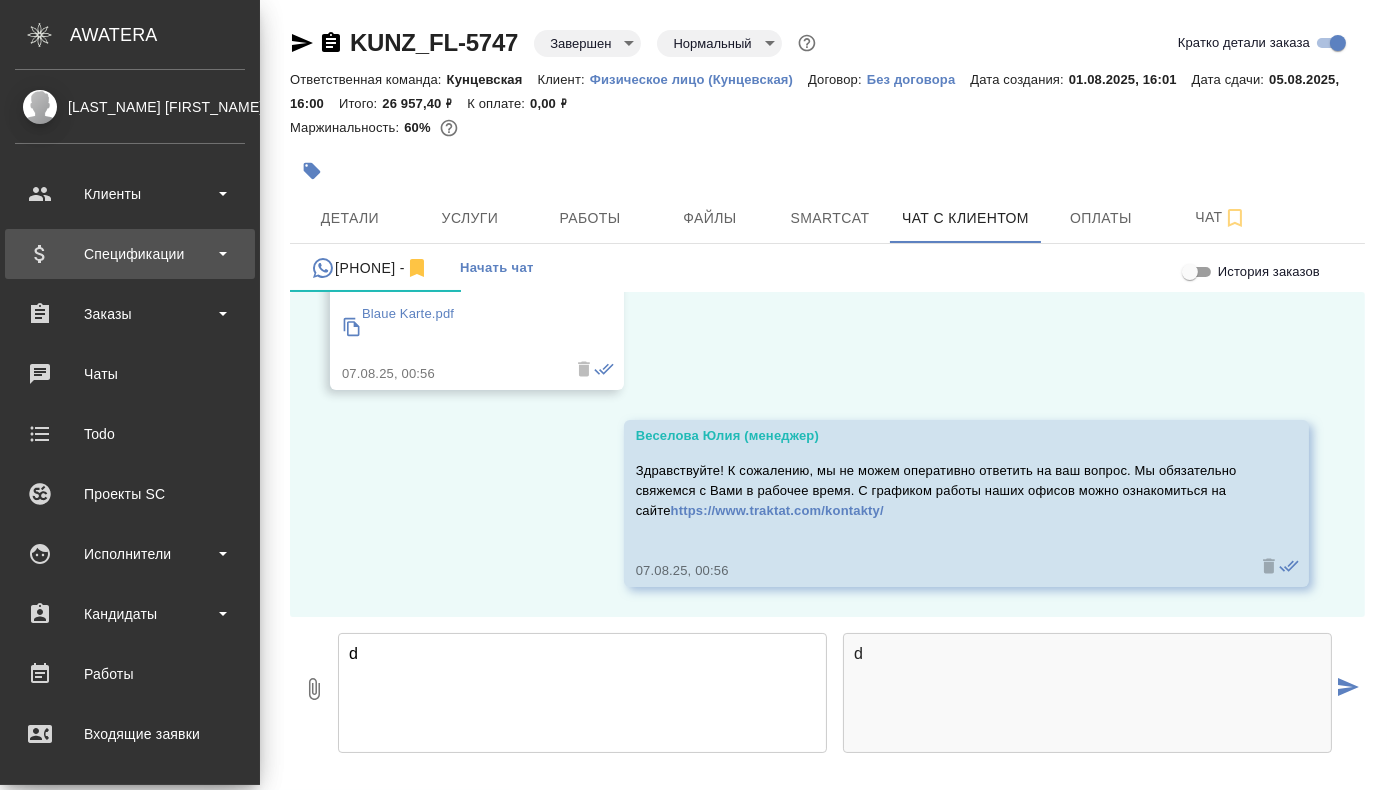 scroll, scrollTop: 64326, scrollLeft: 0, axis: vertical 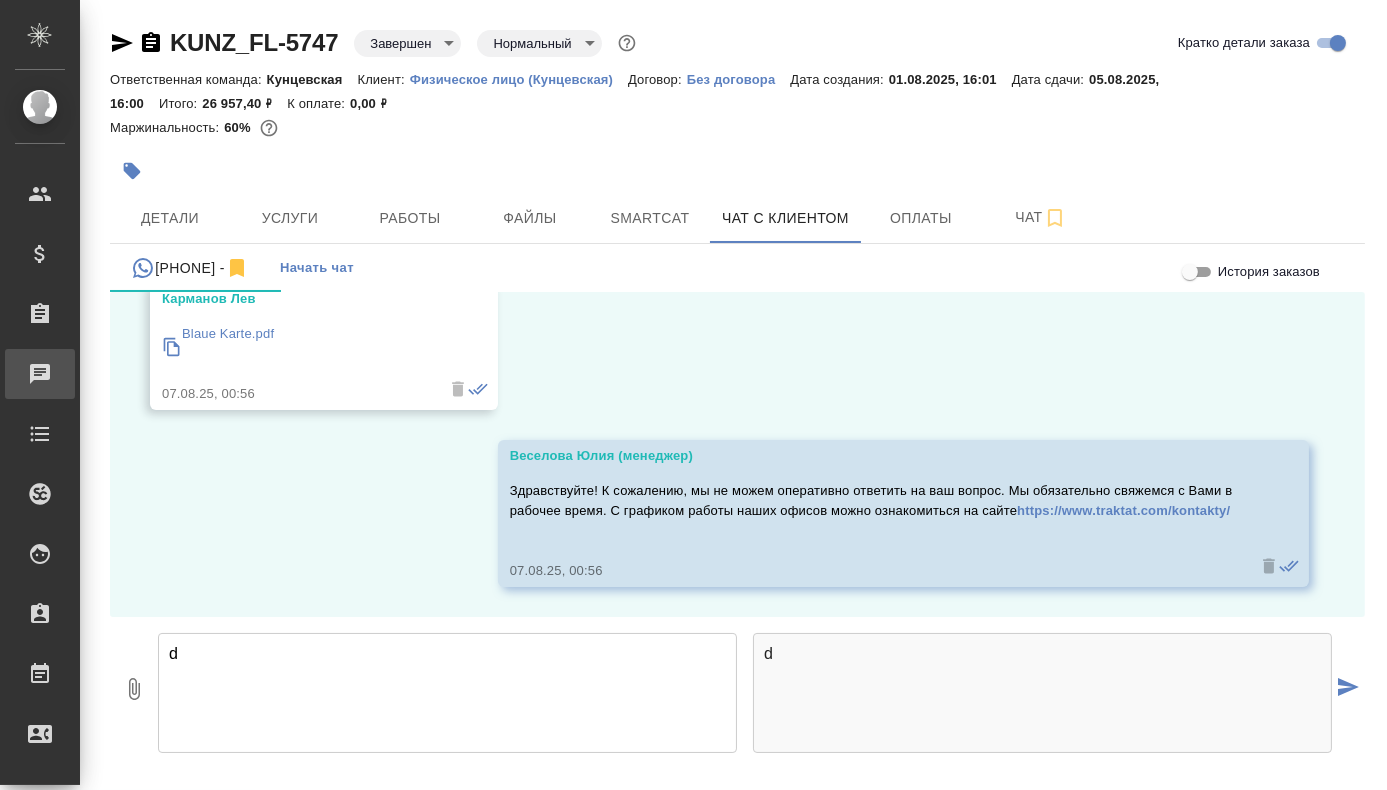 click on "0 Чаты" at bounding box center (40, 374) 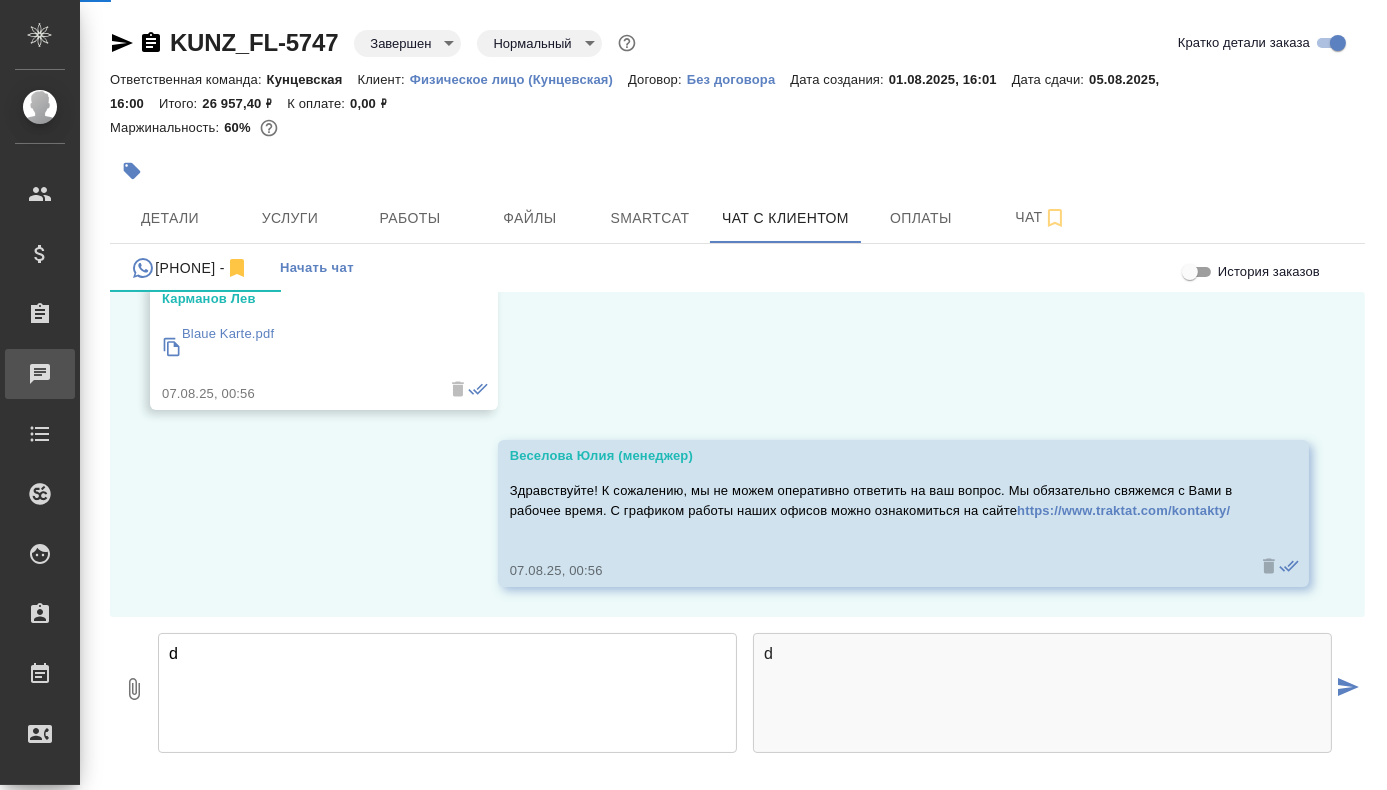 scroll, scrollTop: 63566, scrollLeft: 0, axis: vertical 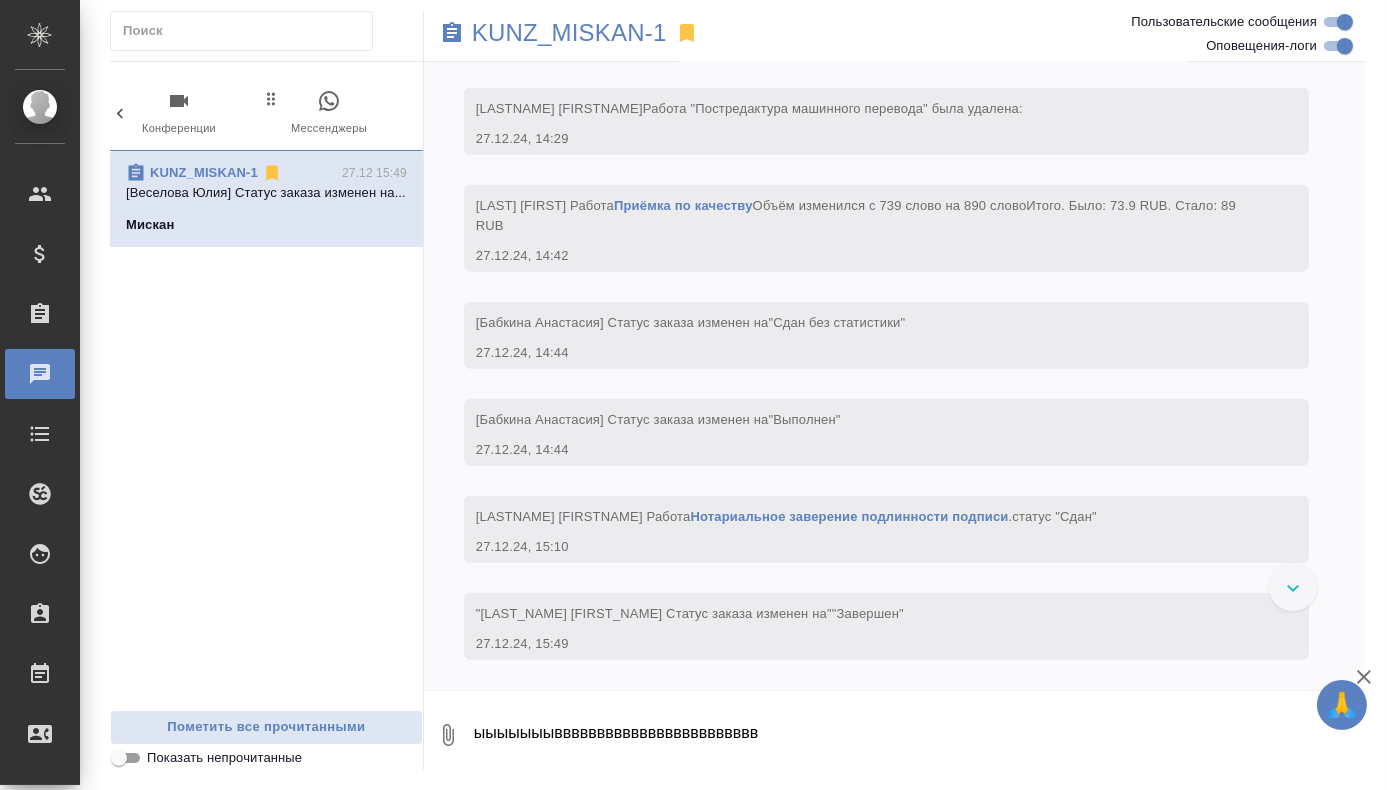 click on "0 Мессенджеры" at bounding box center [329, 113] 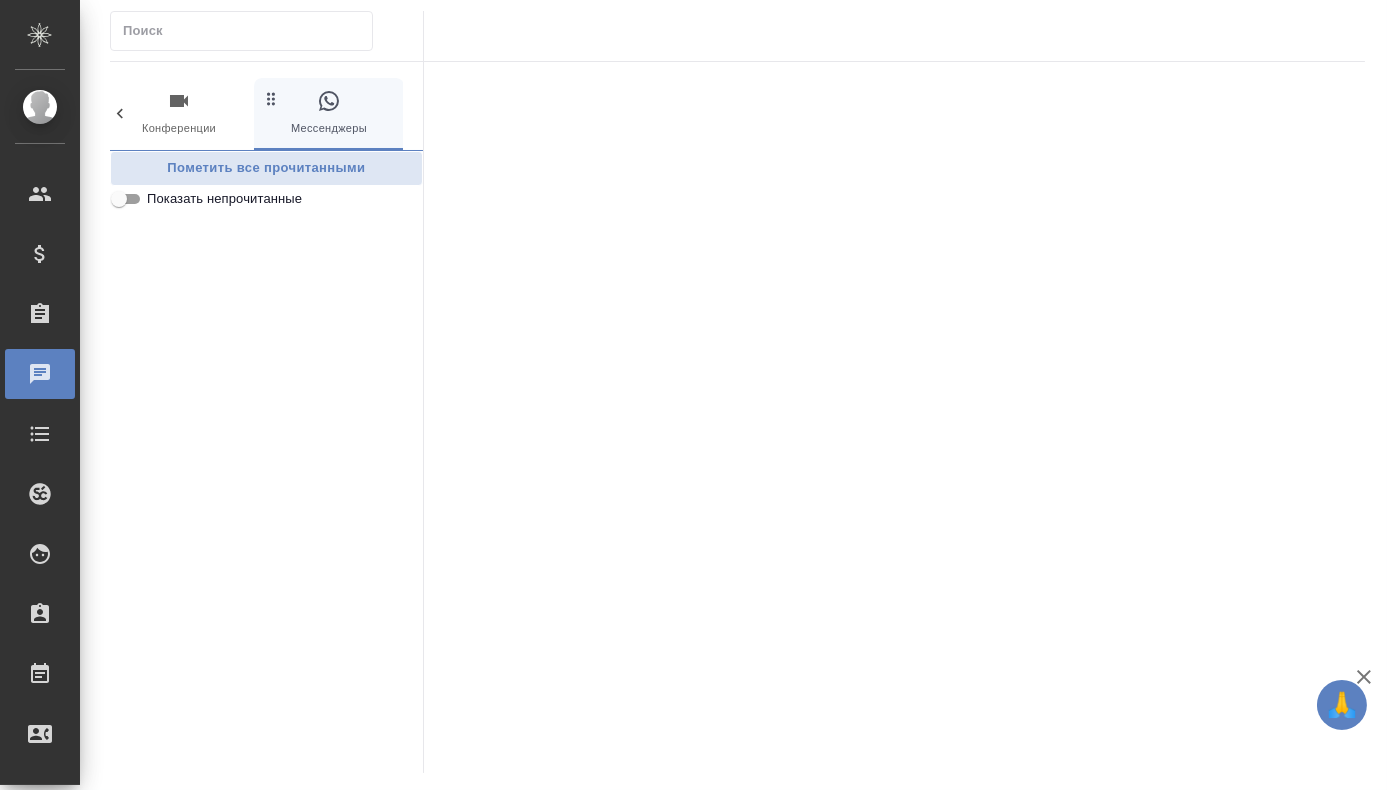 scroll, scrollTop: 0, scrollLeft: 1077, axis: horizontal 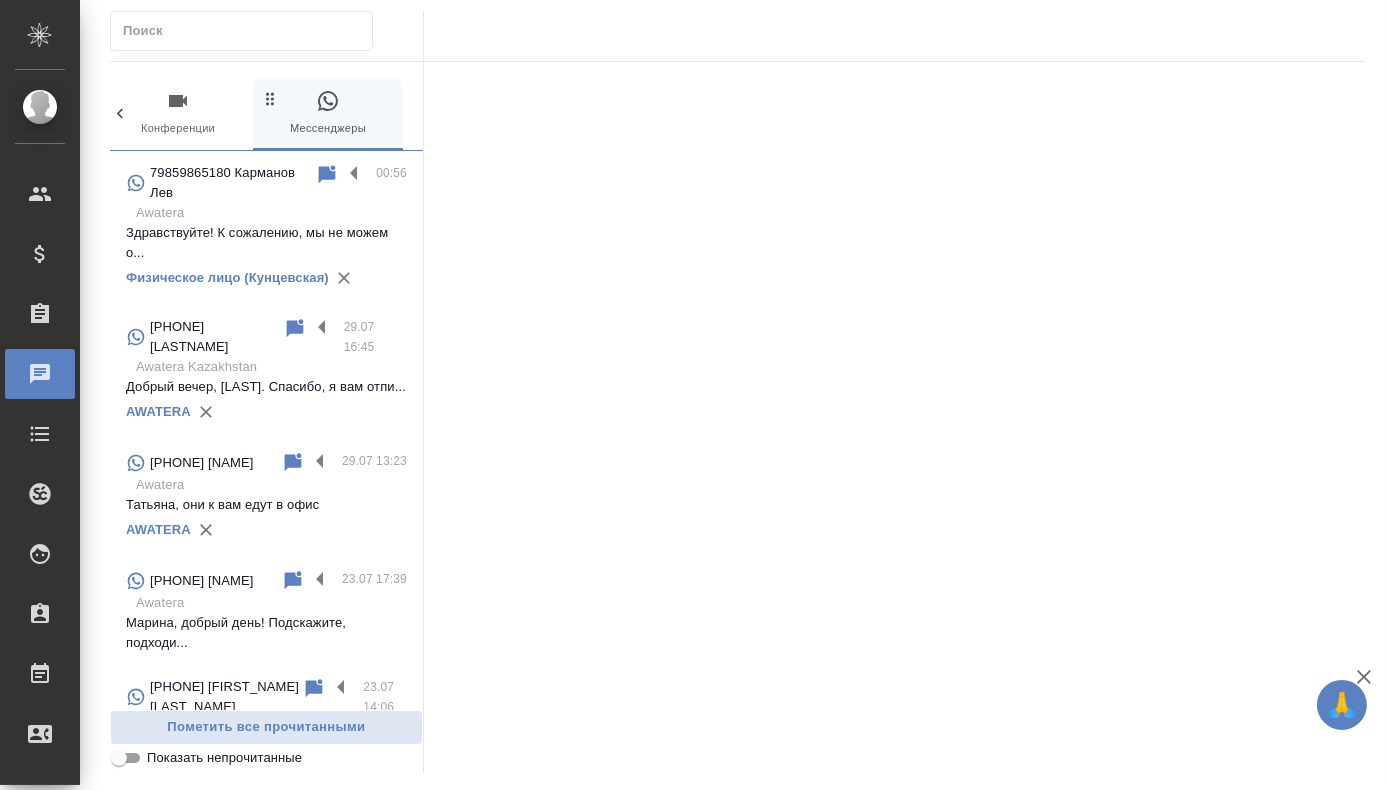 click on "Awatera" at bounding box center [271, 213] 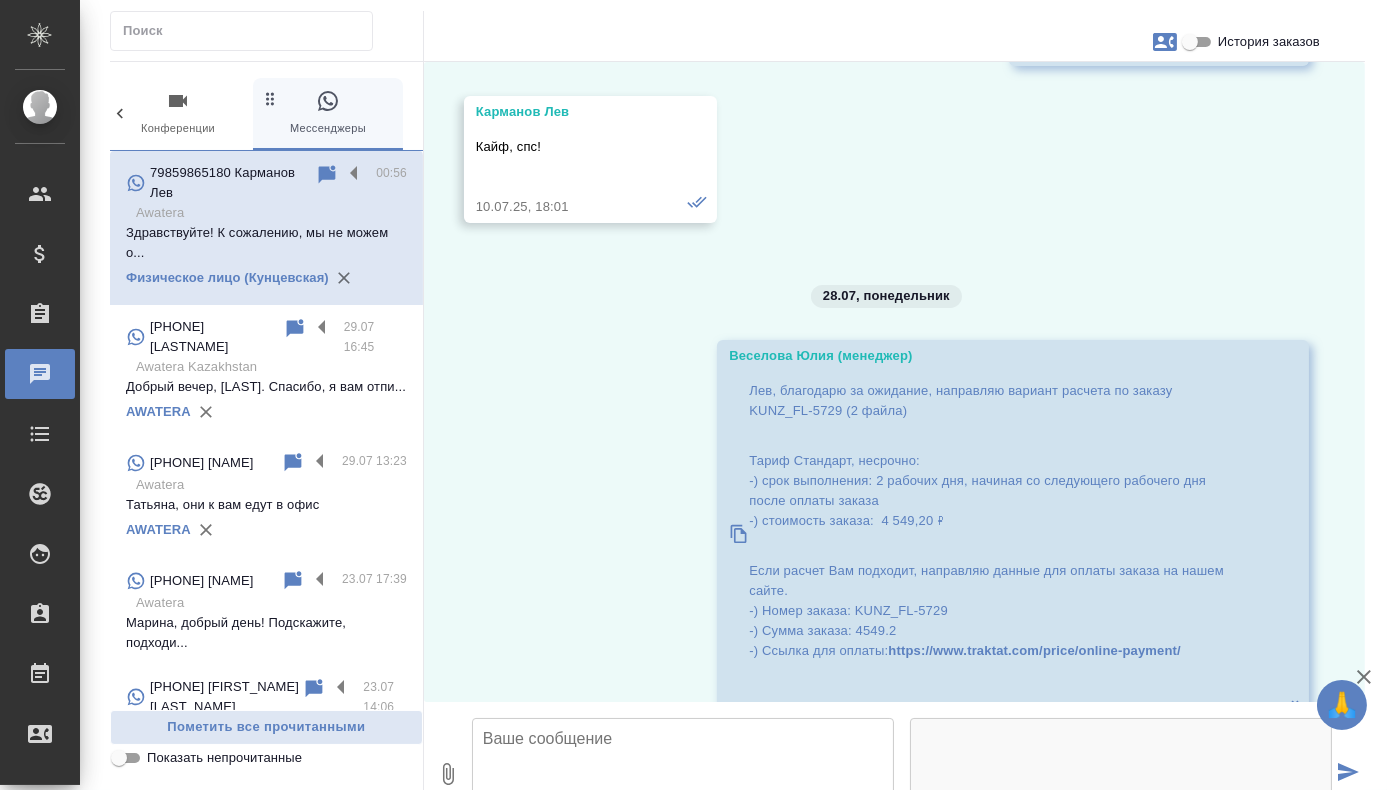 scroll, scrollTop: 57971, scrollLeft: 0, axis: vertical 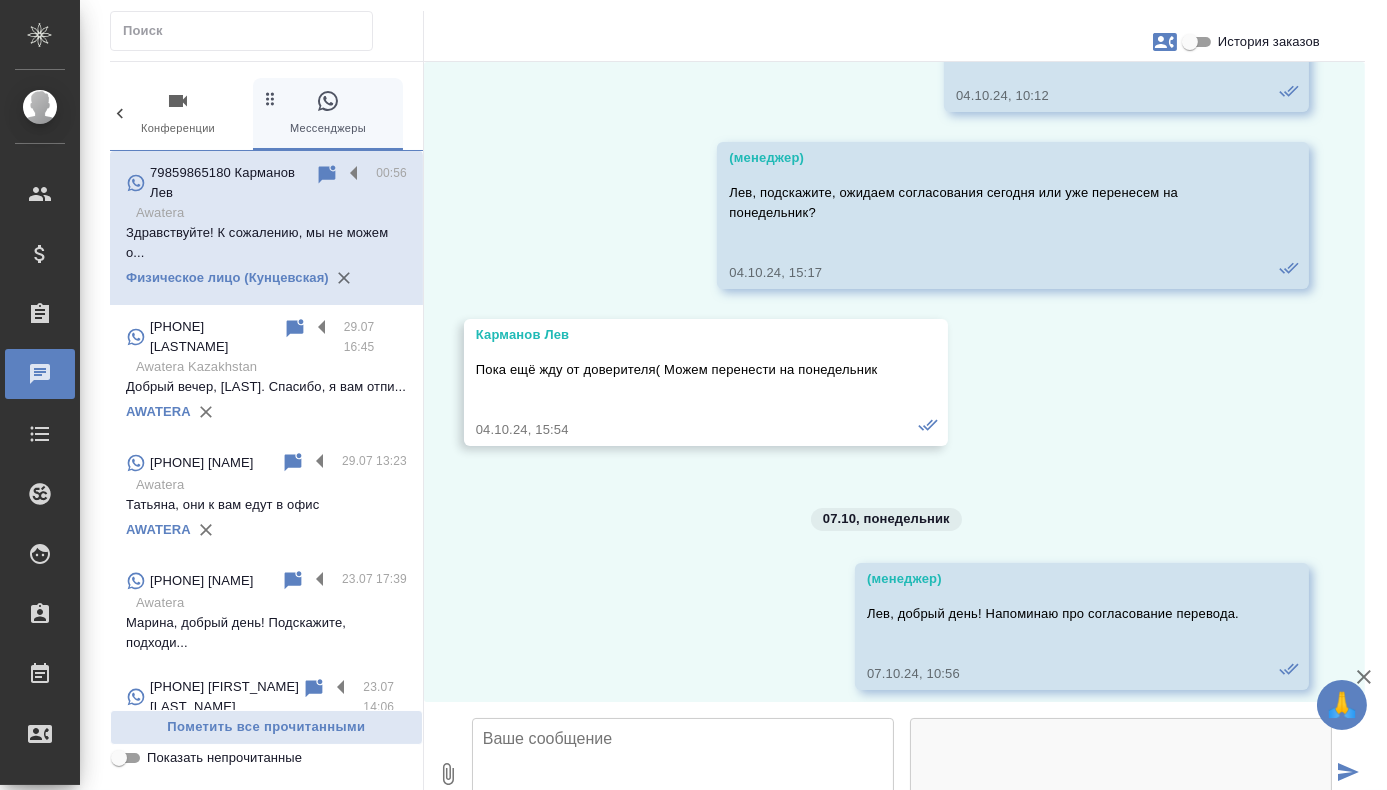 click at bounding box center (683, 778) 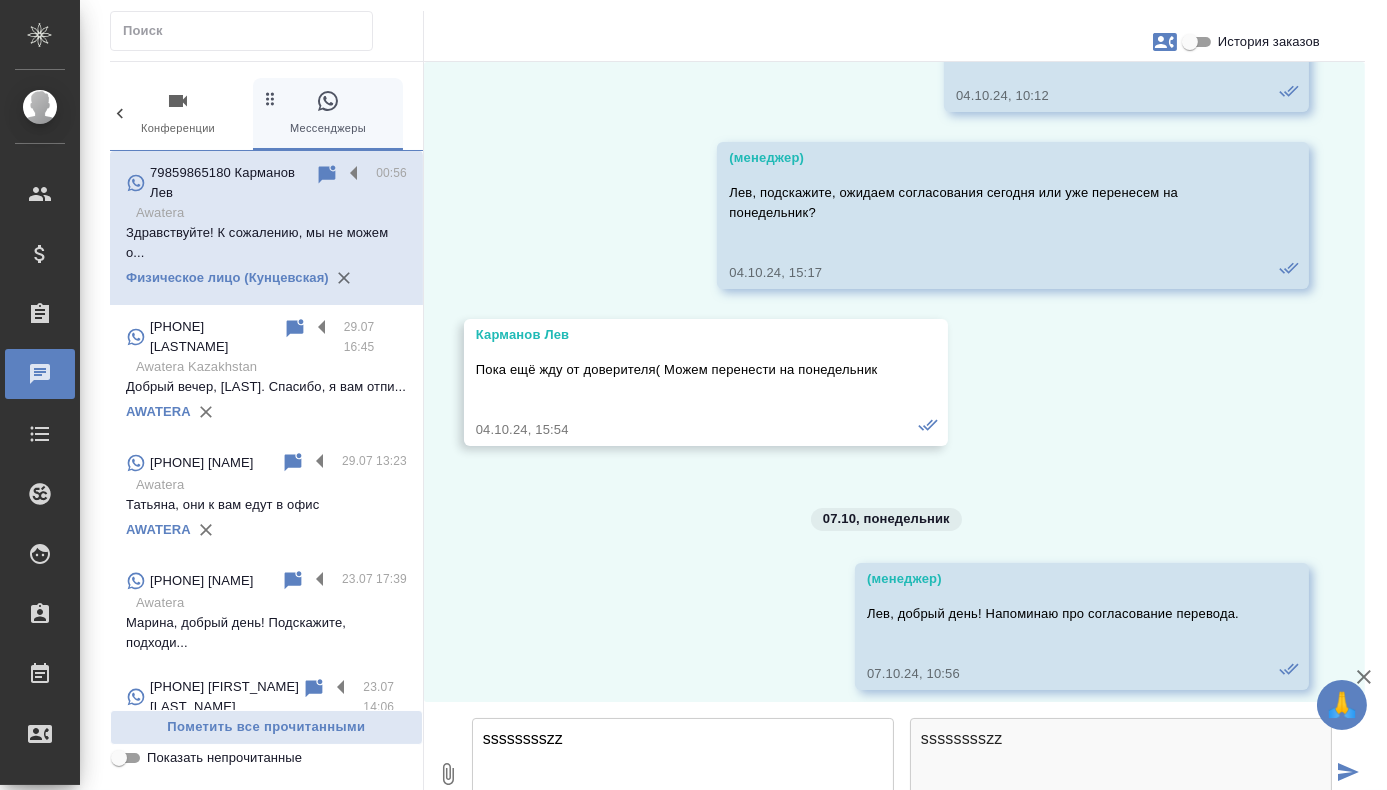 click on "sssssssszz" at bounding box center [683, 778] 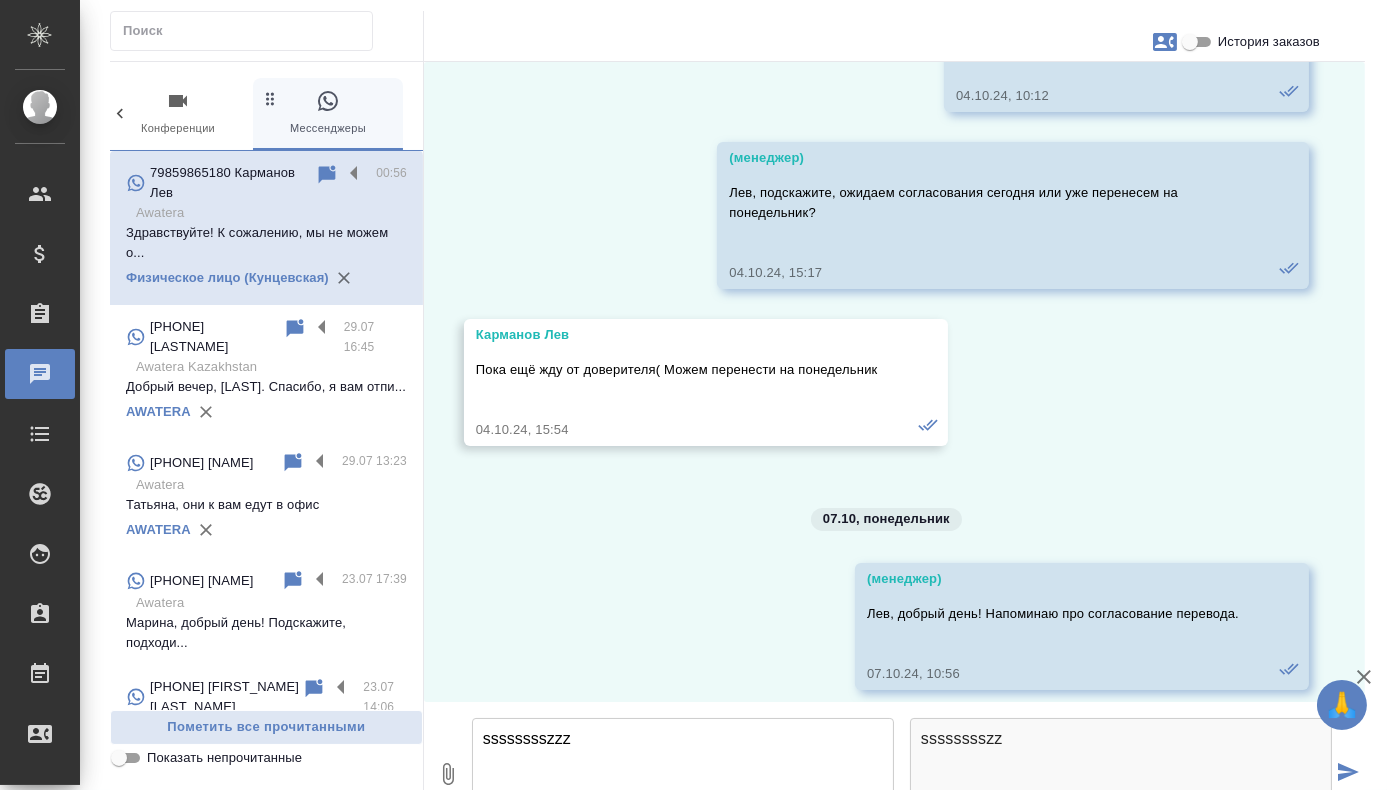 type on "sssssssszzzz" 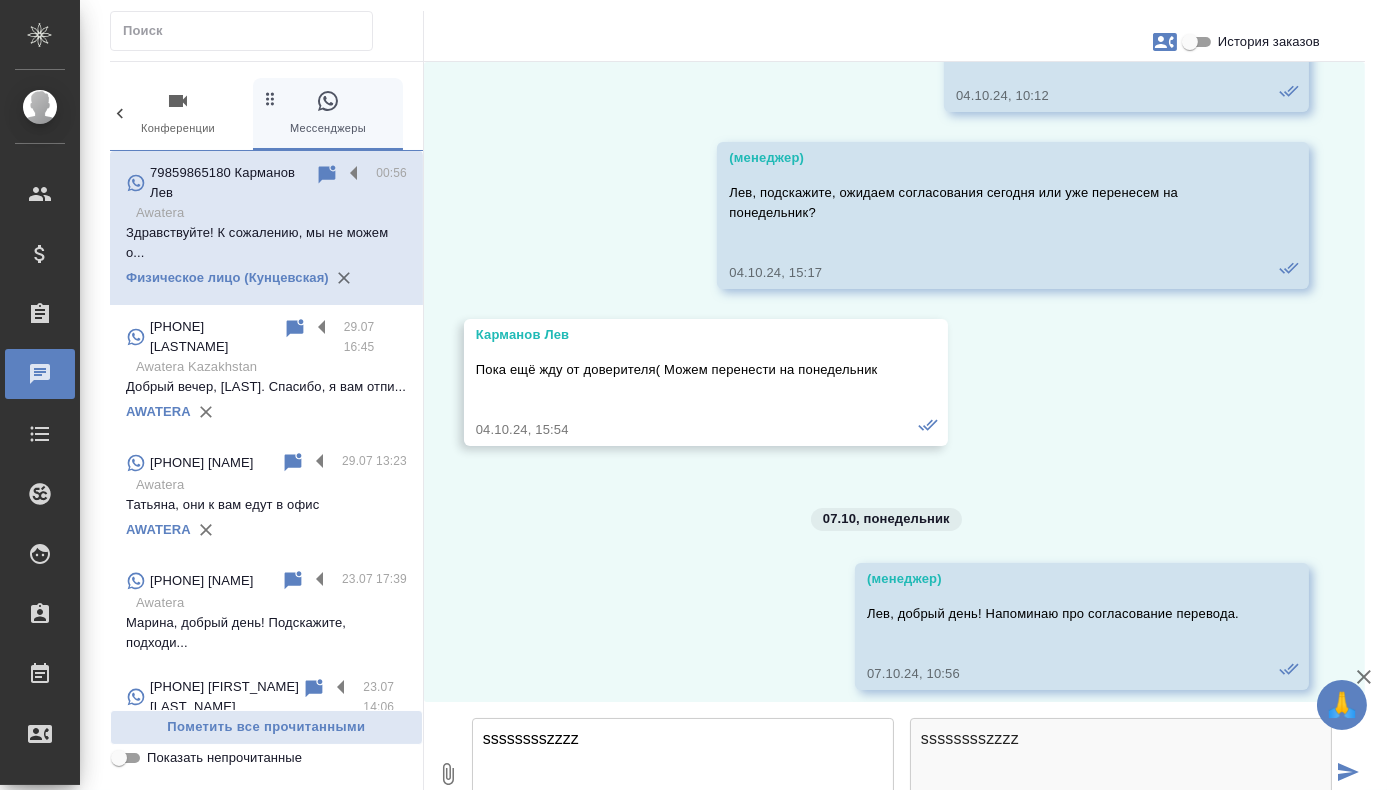 drag, startPoint x: 510, startPoint y: 616, endPoint x: 490, endPoint y: 608, distance: 21.540659 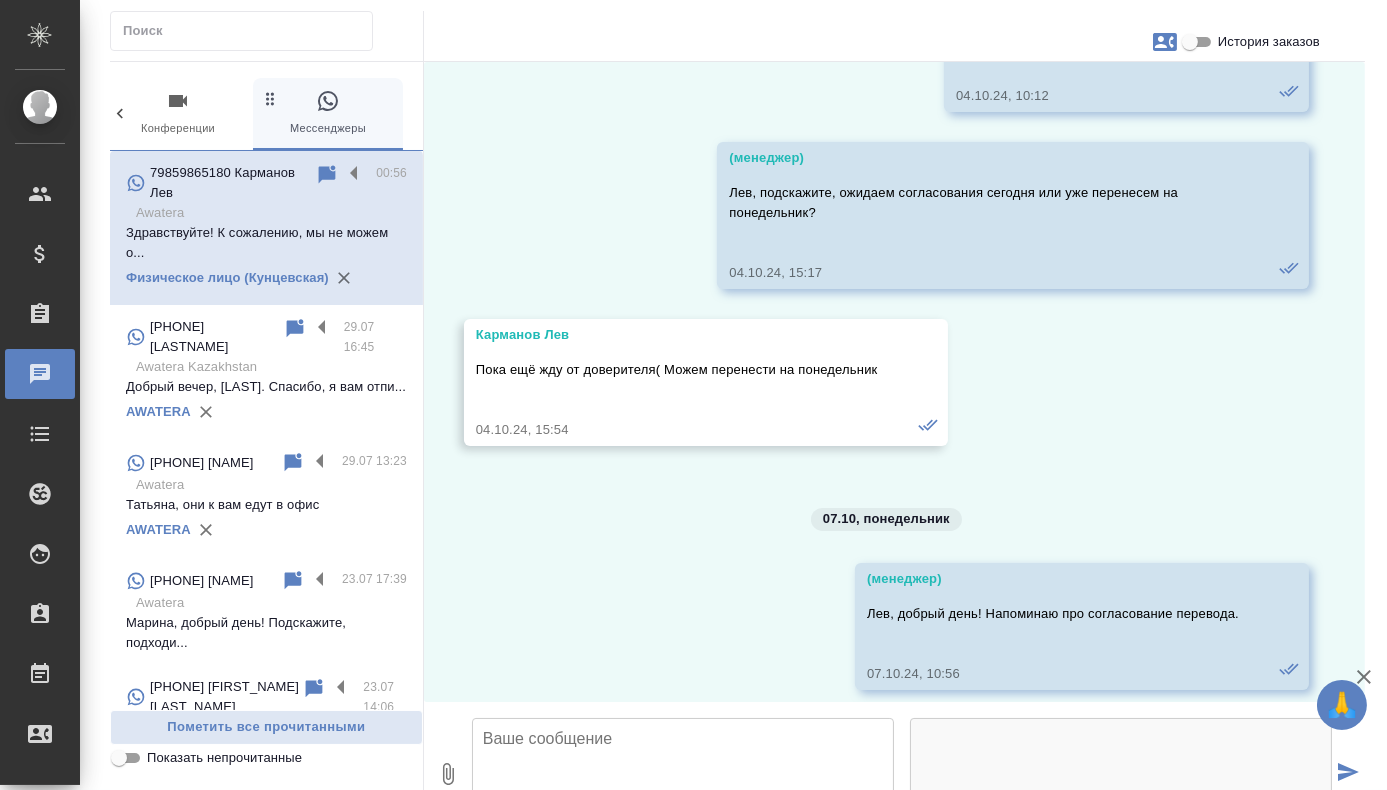 click at bounding box center (313, 337) 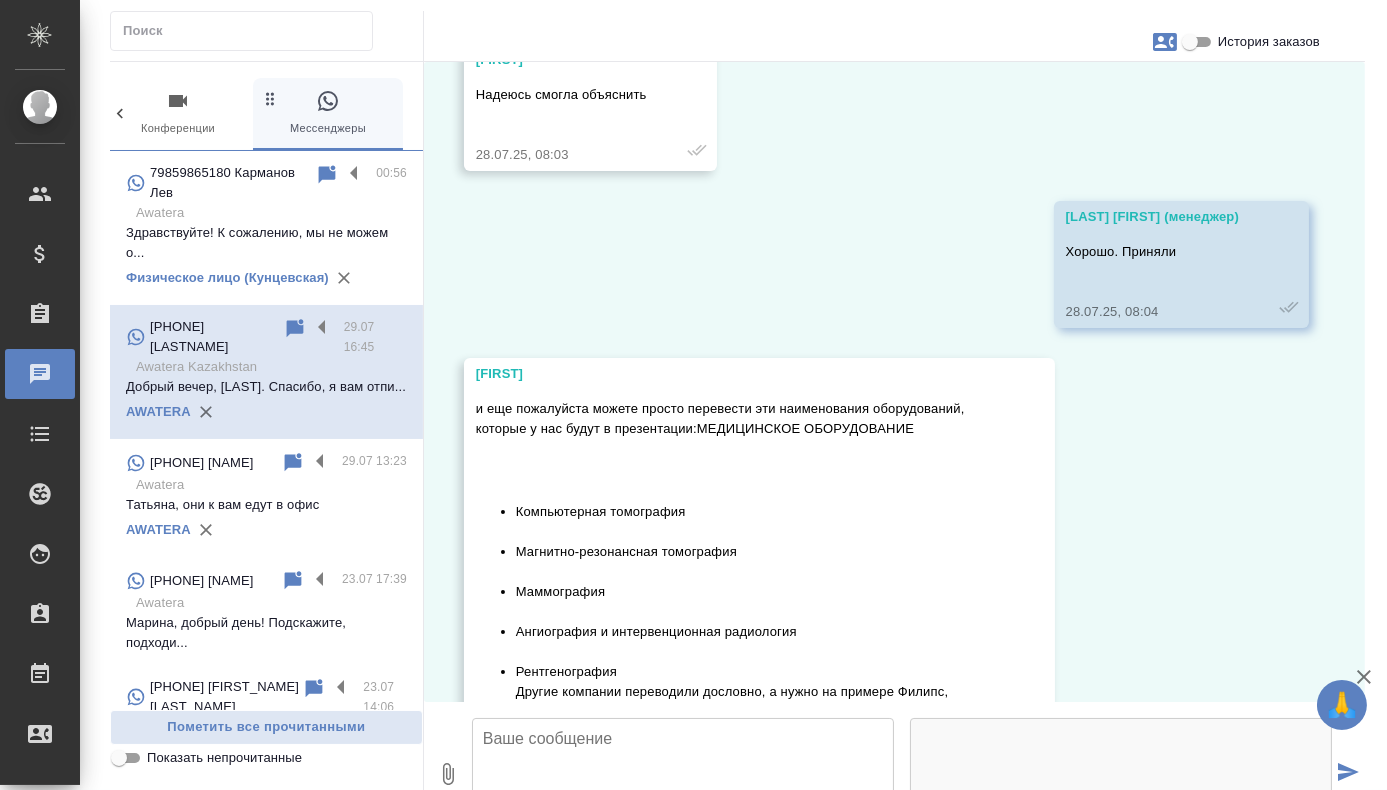 click at bounding box center (683, 778) 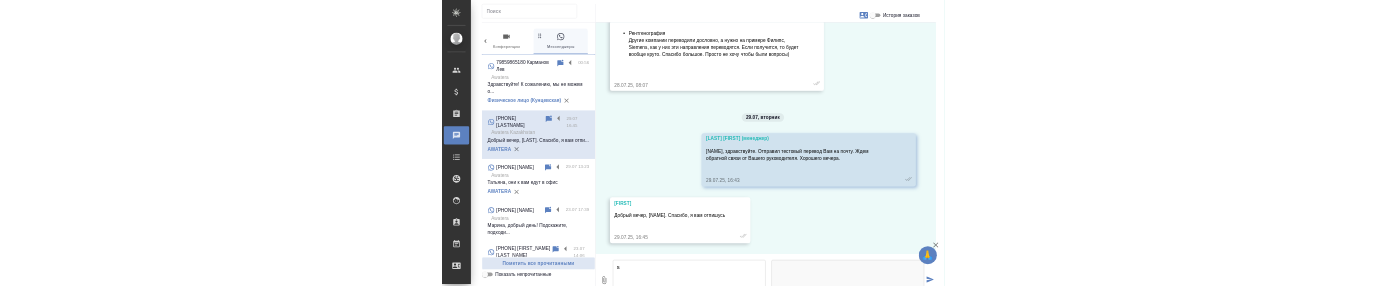 scroll, scrollTop: 9525, scrollLeft: 0, axis: vertical 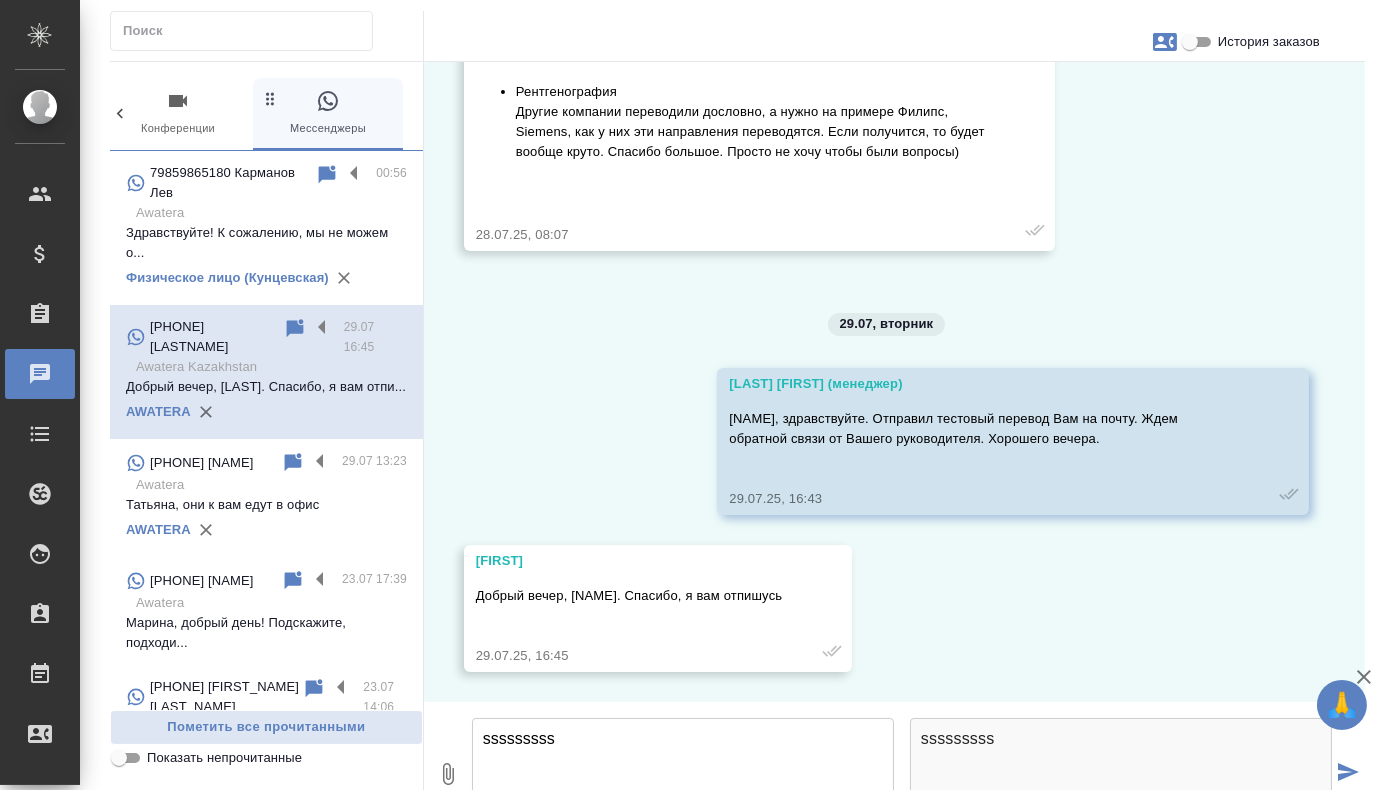 type on "sssssssss" 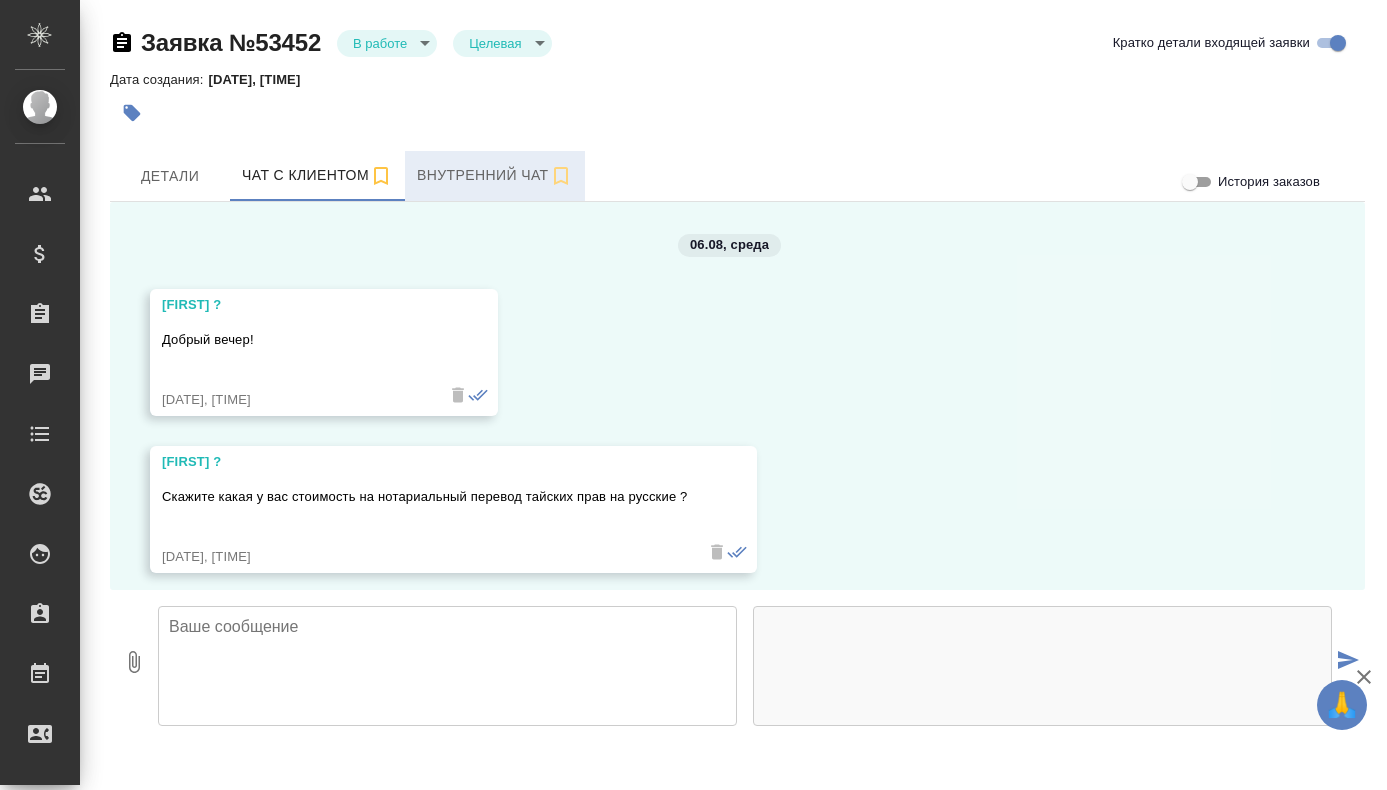 scroll, scrollTop: 0, scrollLeft: 0, axis: both 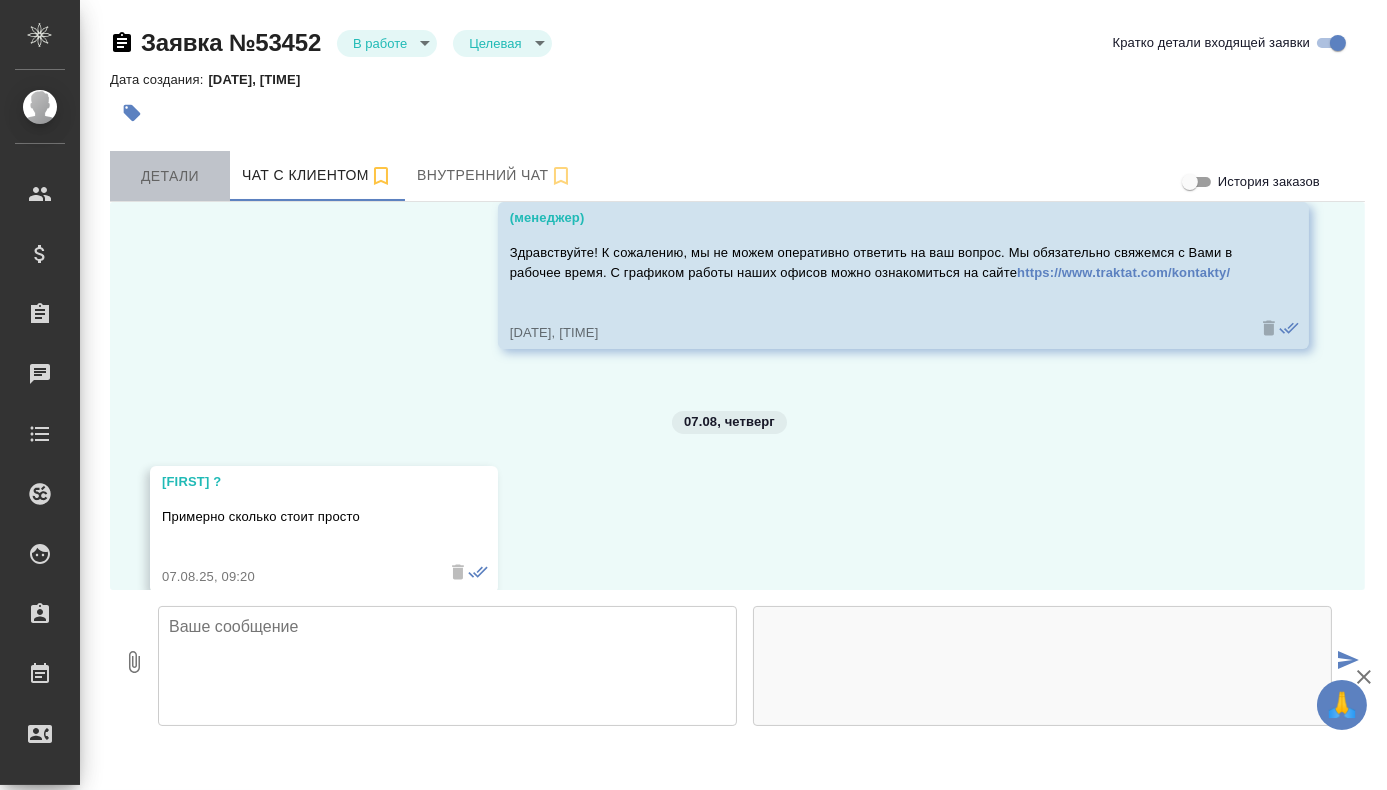 click on "Детали" at bounding box center [170, 176] 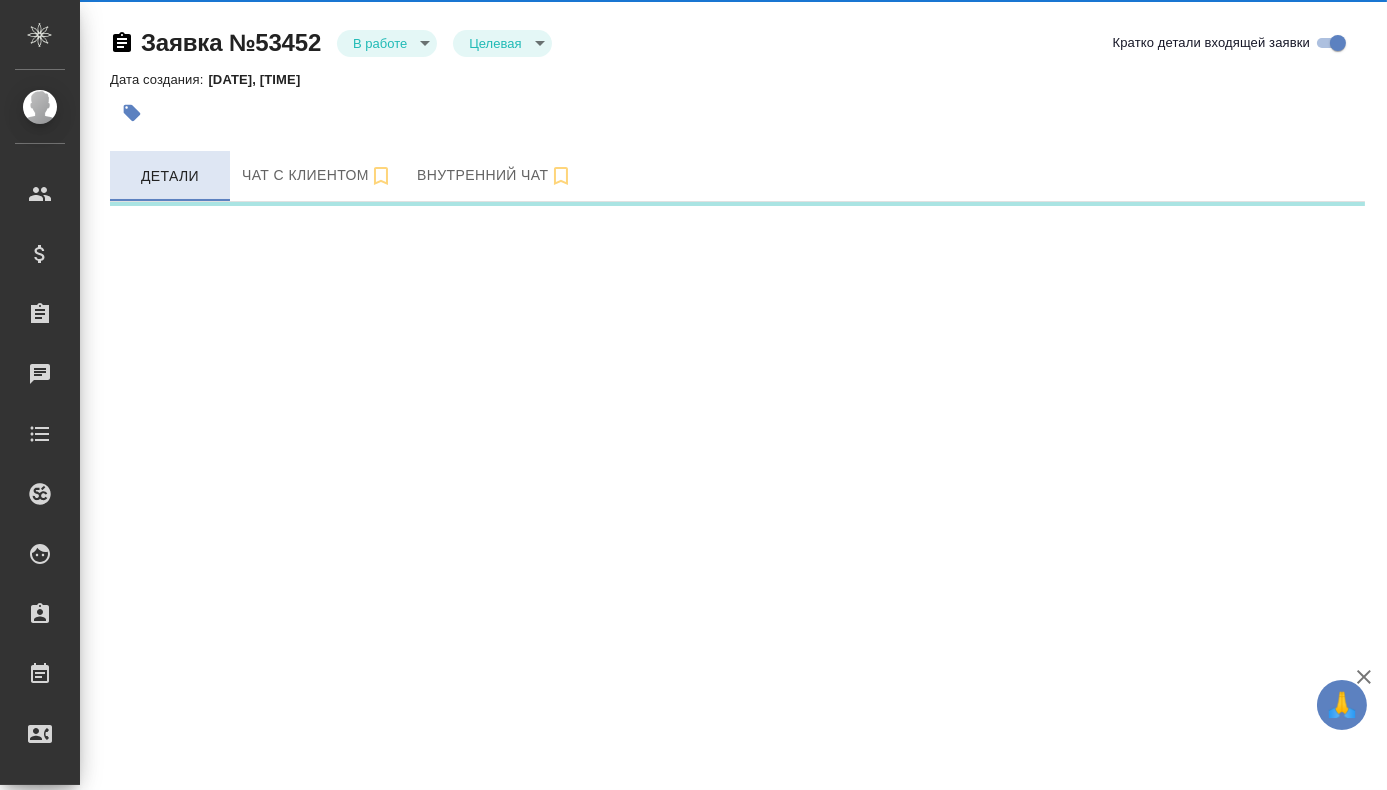 select on "RU" 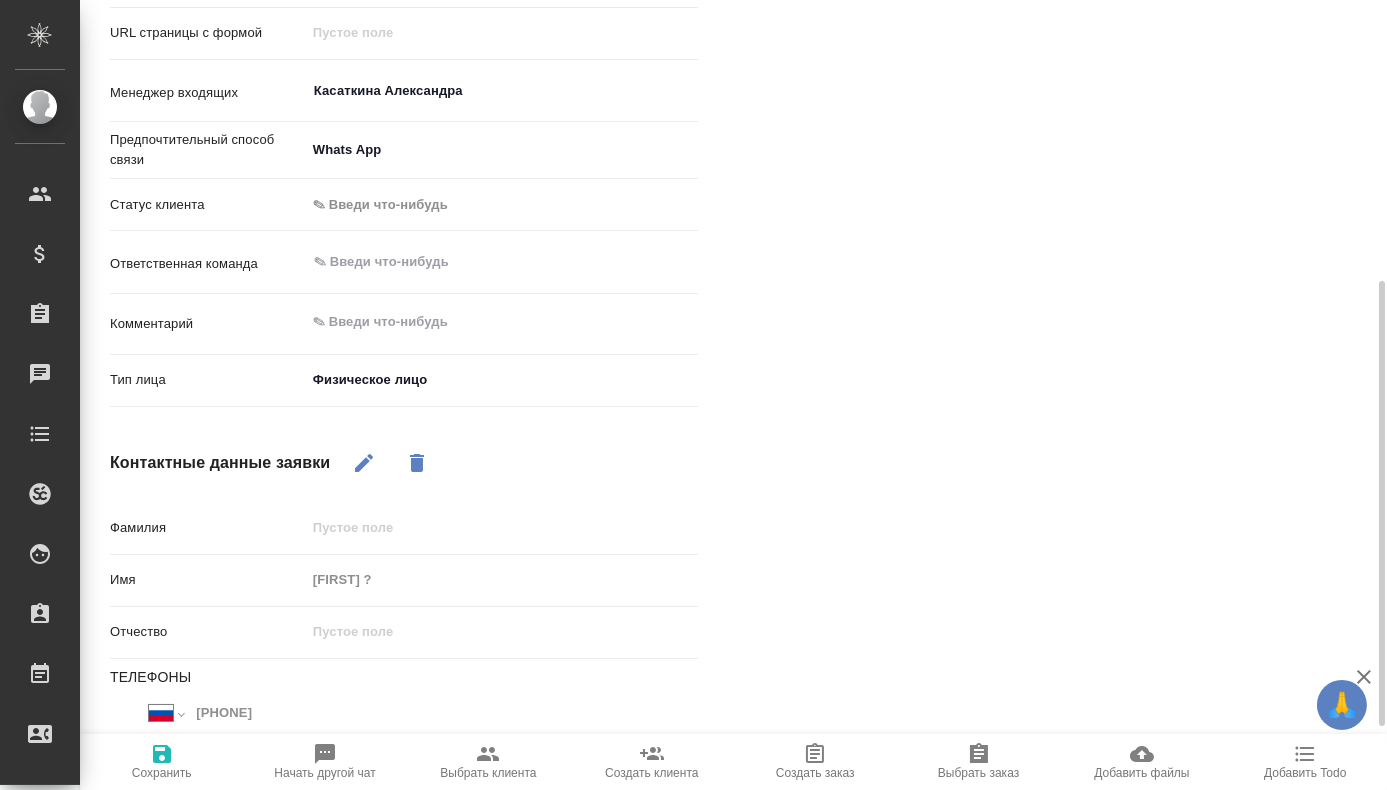 scroll, scrollTop: 611, scrollLeft: 0, axis: vertical 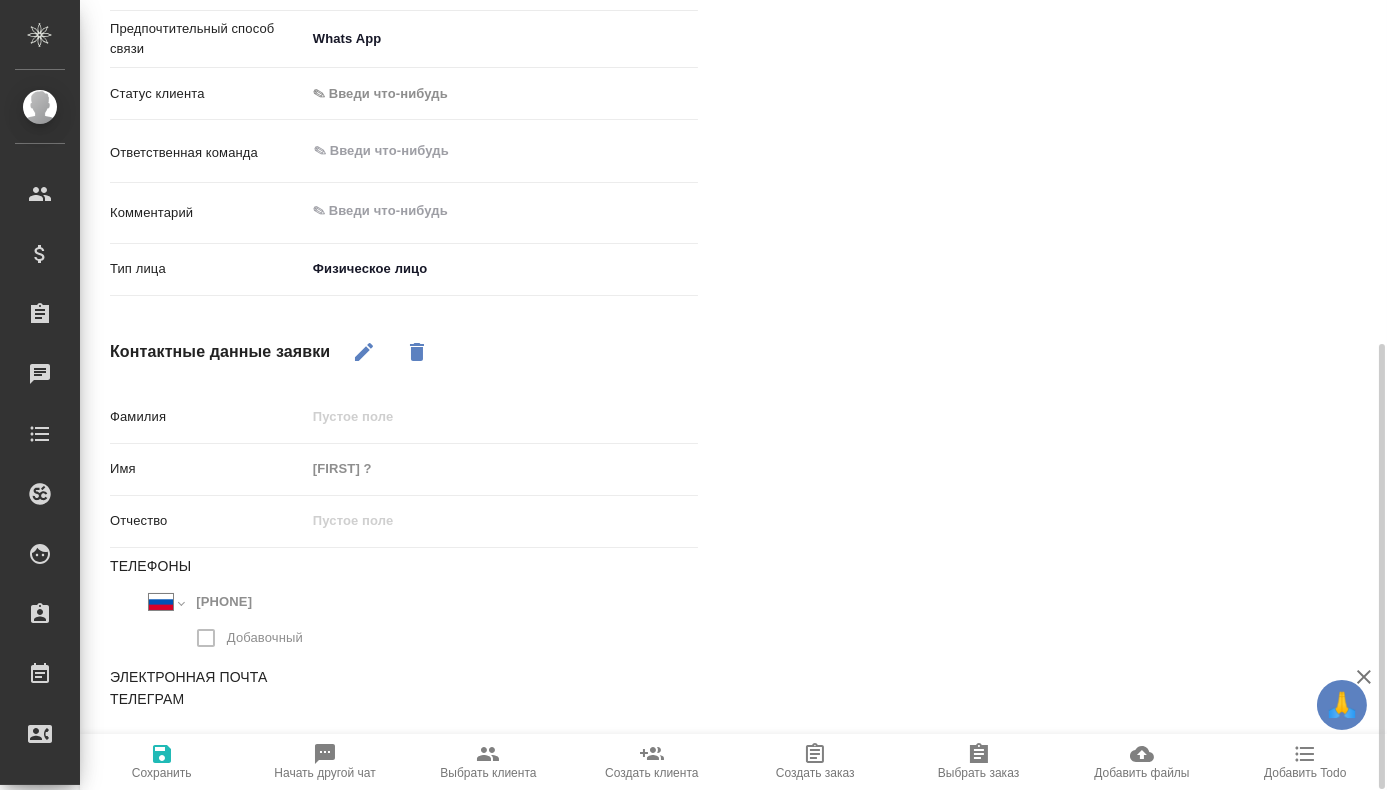 type on "x" 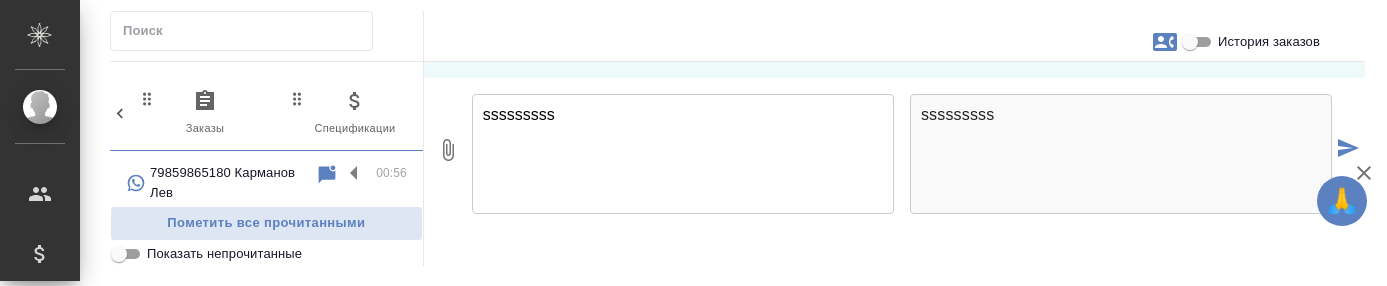 scroll, scrollTop: 0, scrollLeft: 0, axis: both 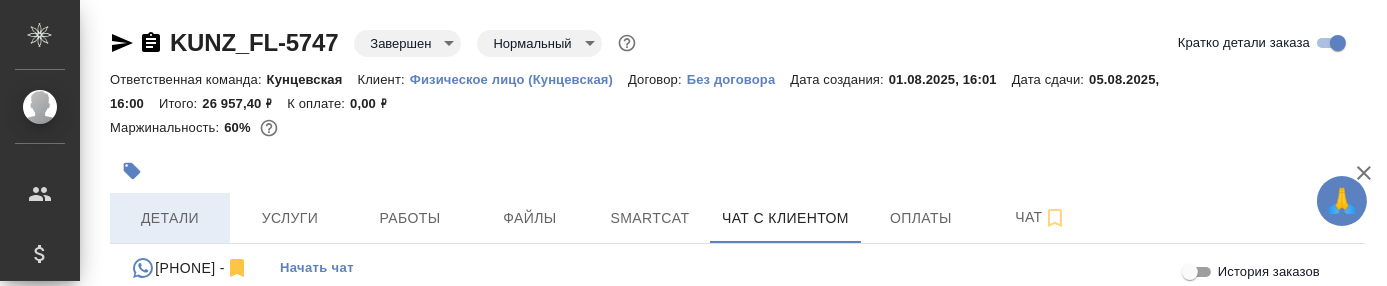 click on "Детали" at bounding box center [170, 218] 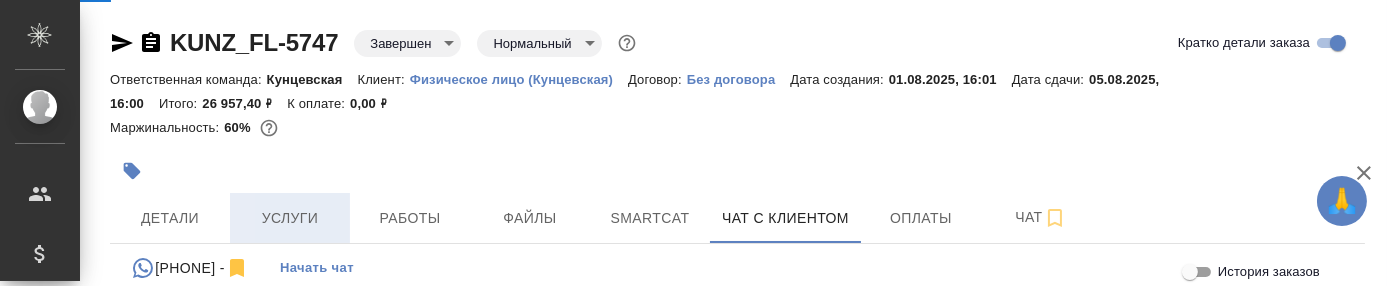 click on "Услуги" at bounding box center (290, 218) 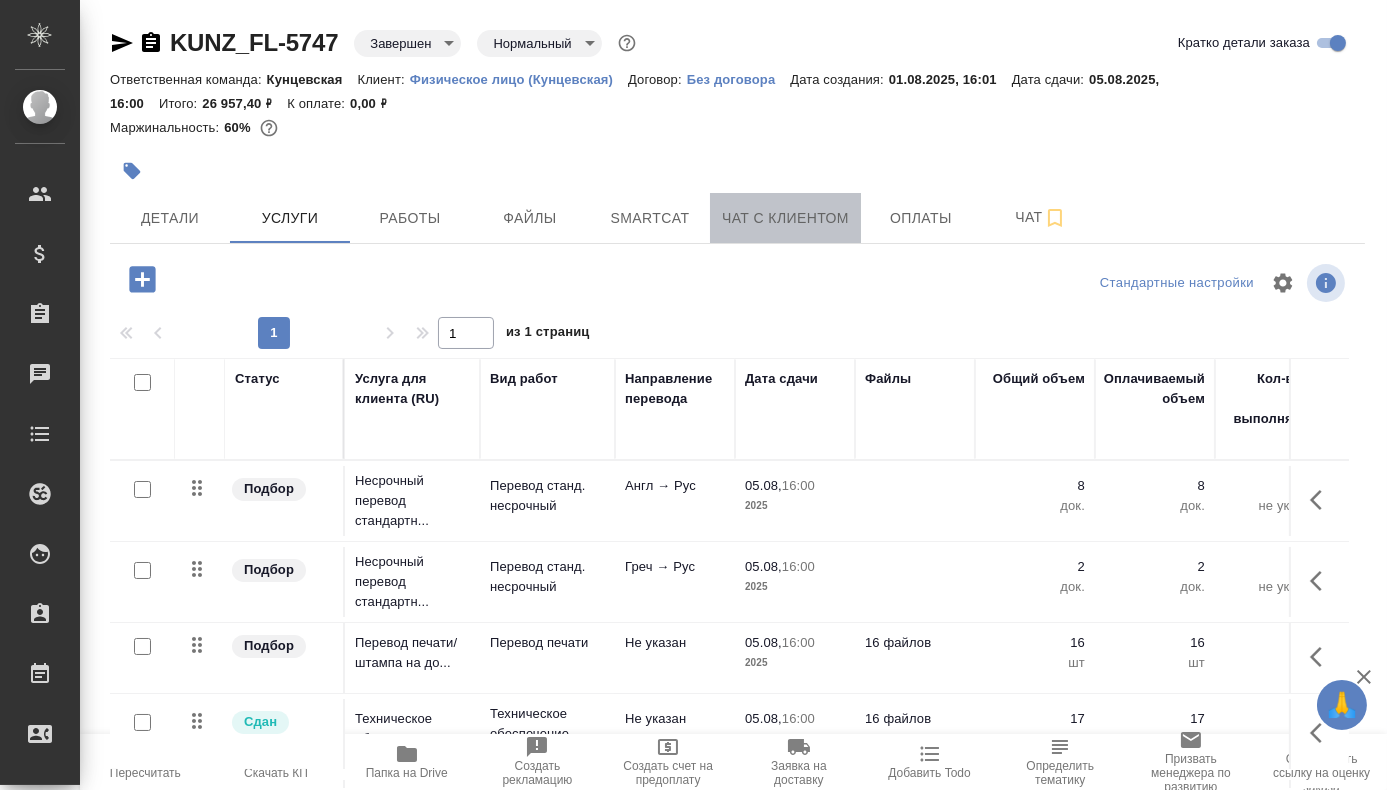 click on "Чат с клиентом" at bounding box center [785, 218] 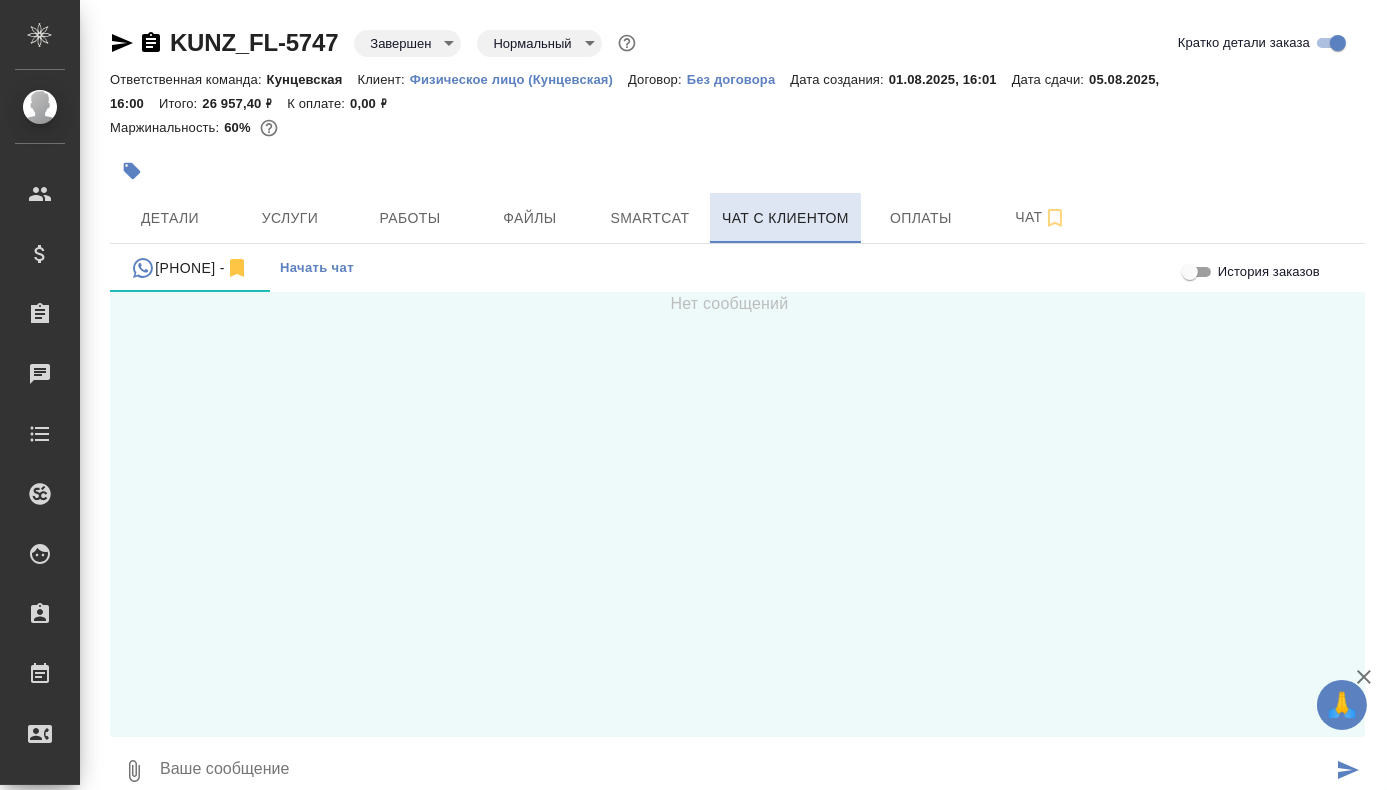 type 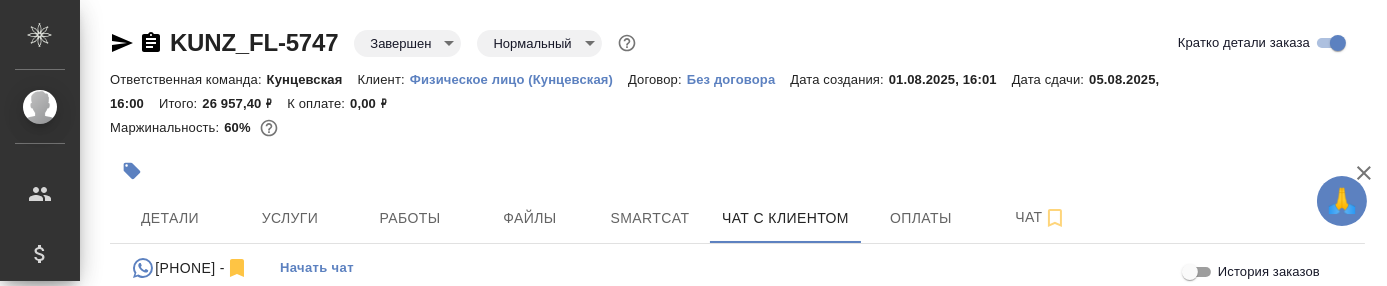 scroll, scrollTop: 63566, scrollLeft: 0, axis: vertical 